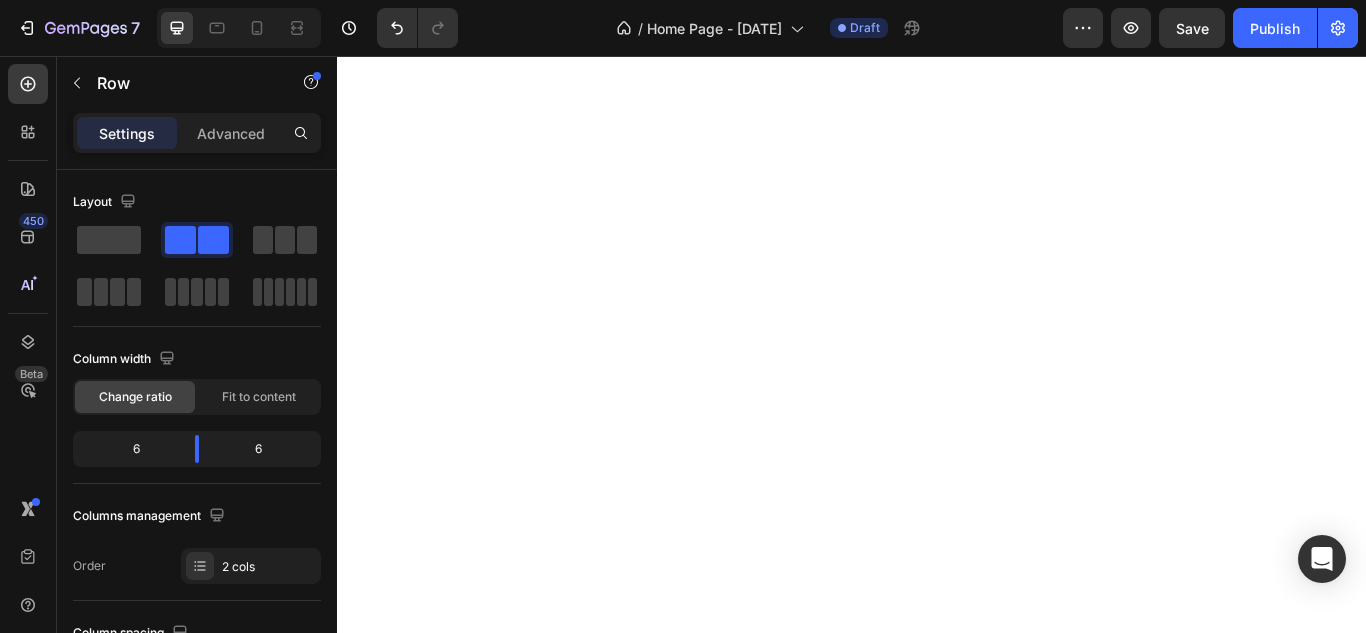 scroll, scrollTop: 0, scrollLeft: 0, axis: both 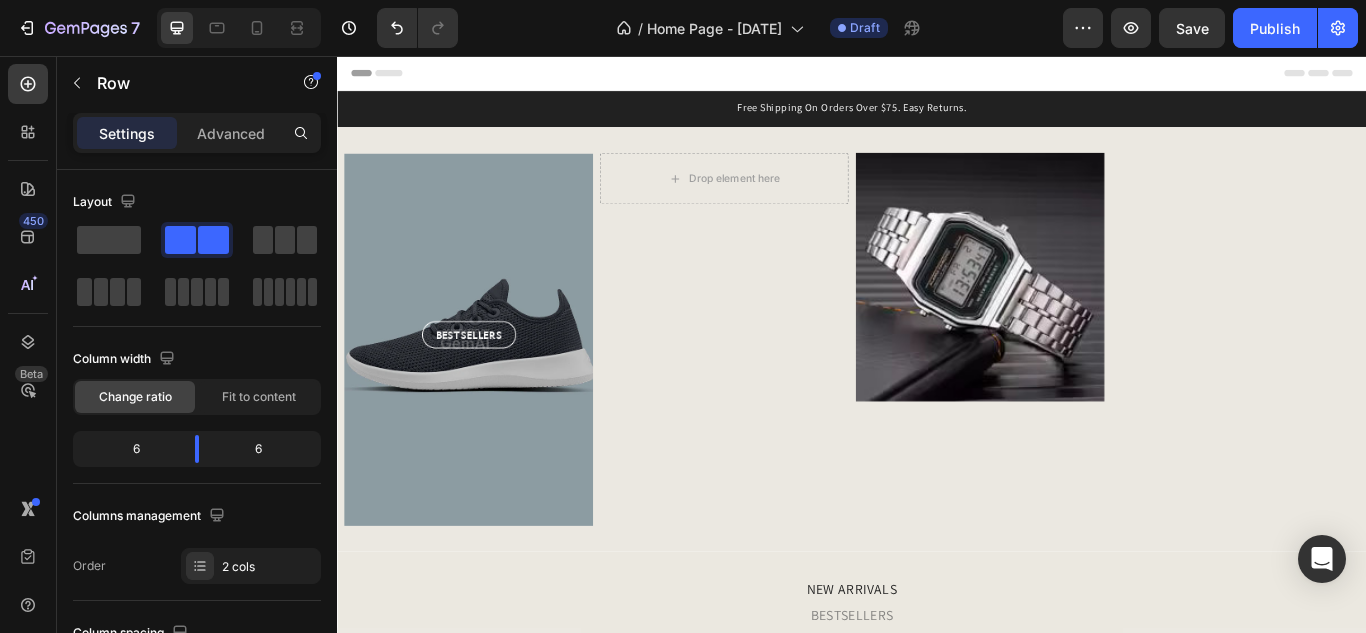 click on "450 Beta" at bounding box center (28, 276) 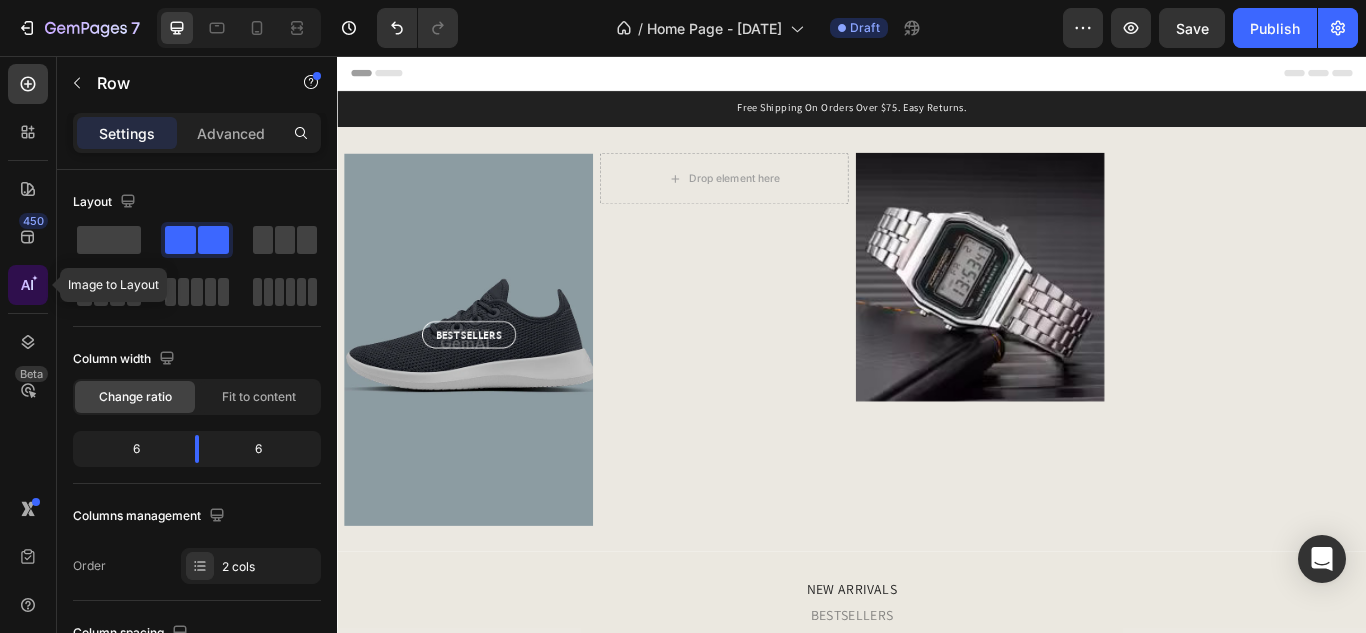 click 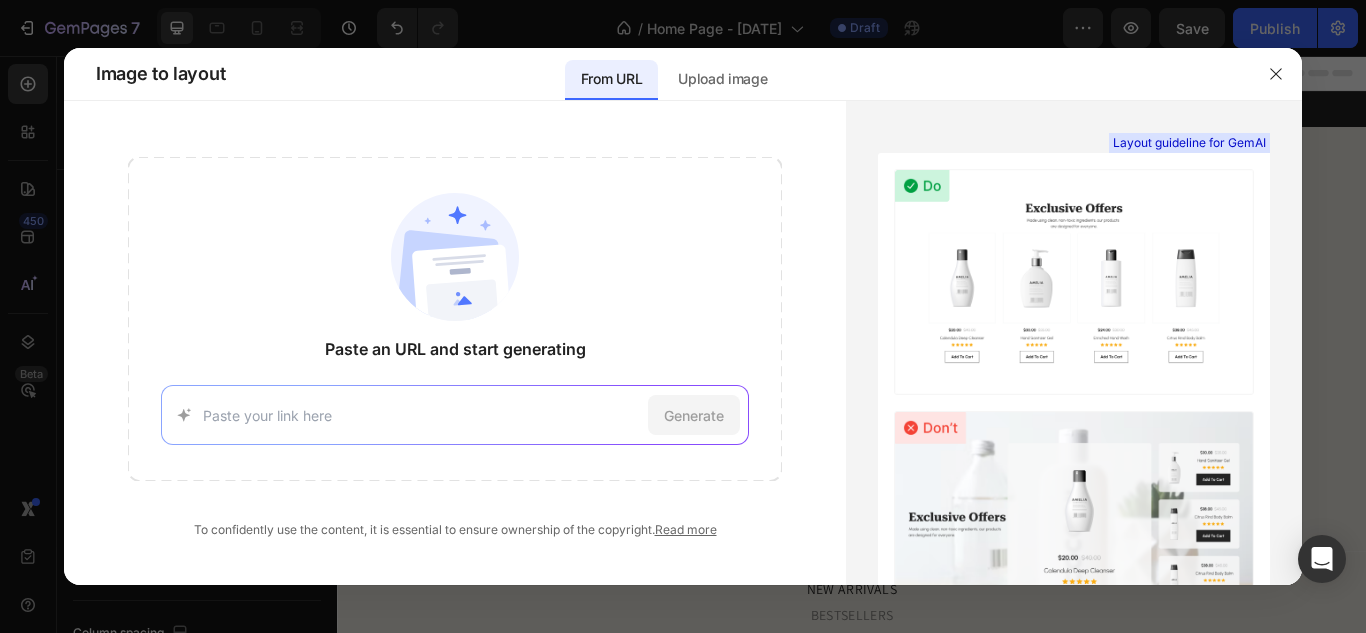 click on "Generate" at bounding box center (455, 415) 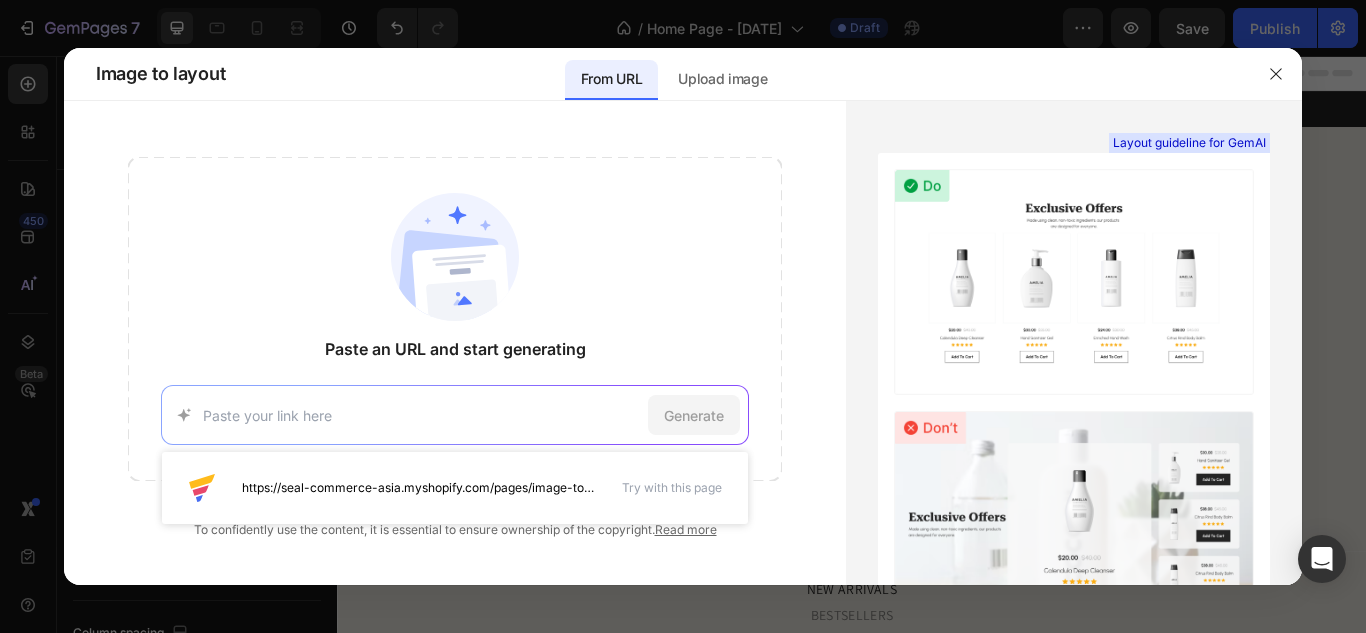 paste on "https://kaprayofficial.com/" 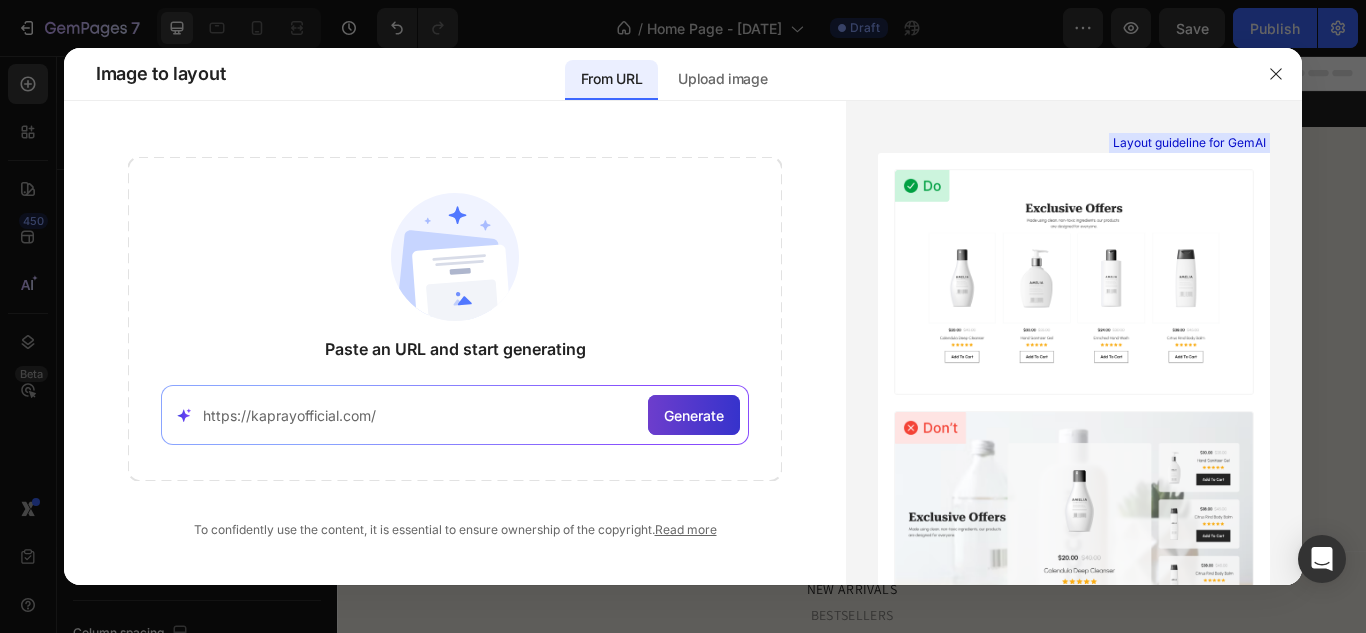 type on "https://kaprayofficial.com/" 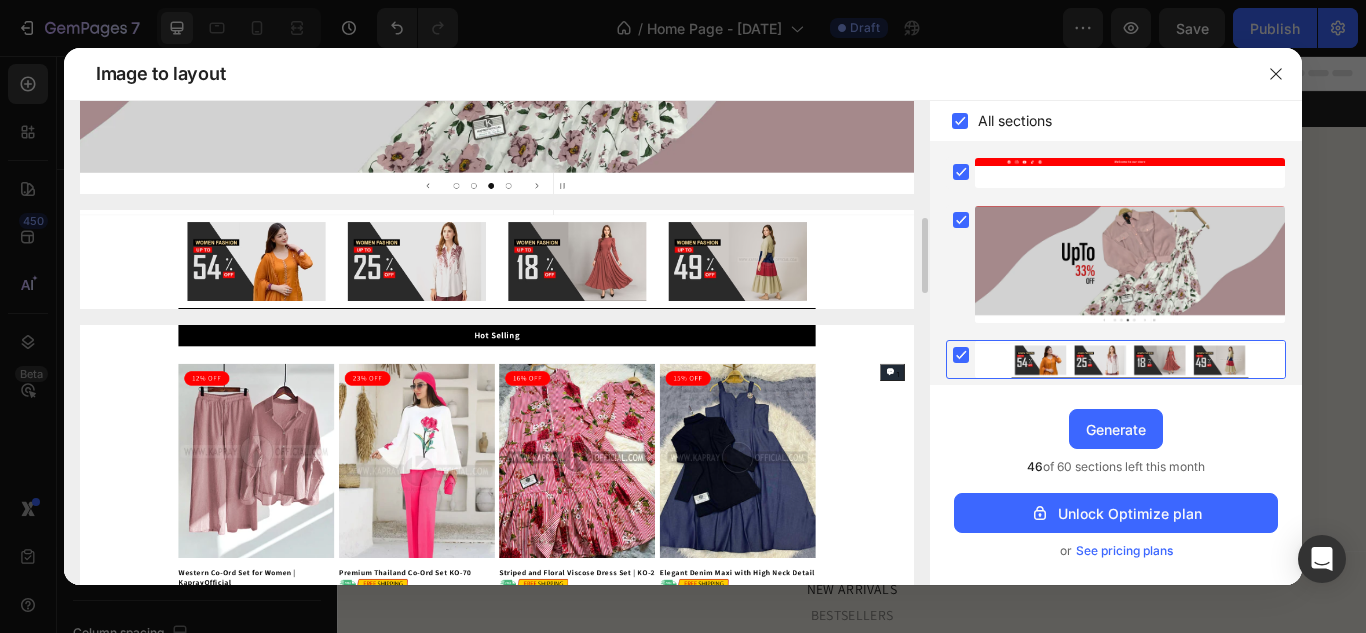 scroll, scrollTop: 441, scrollLeft: 0, axis: vertical 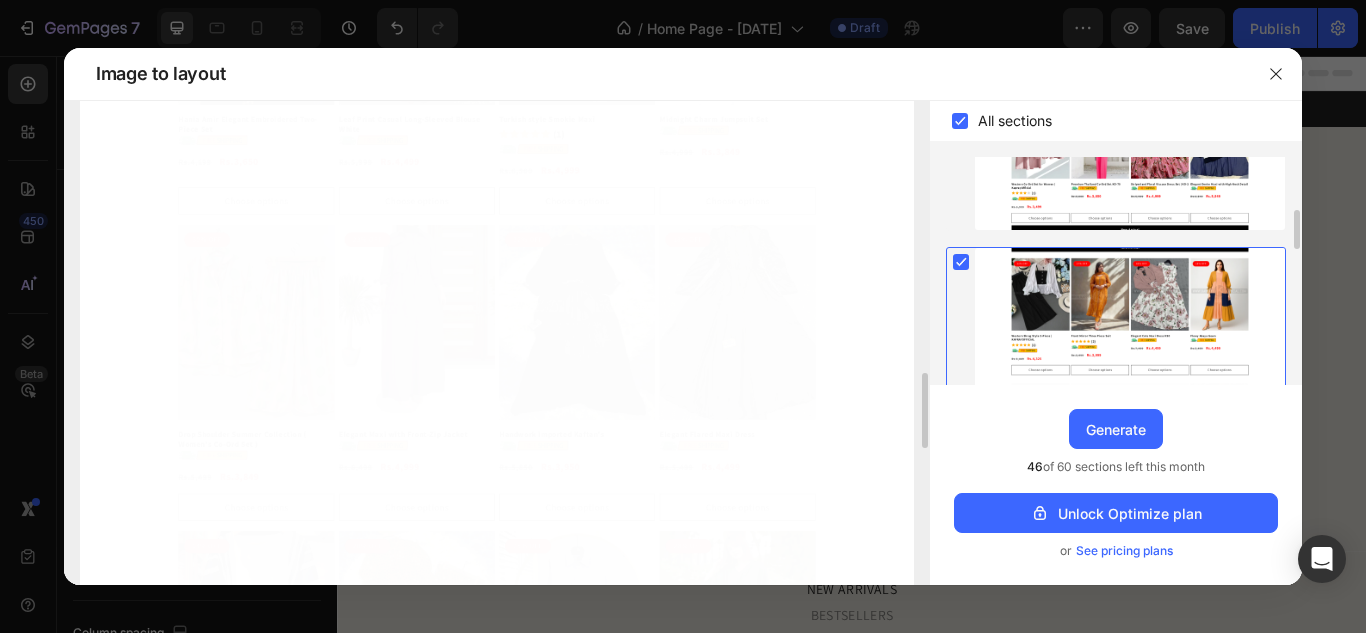 click 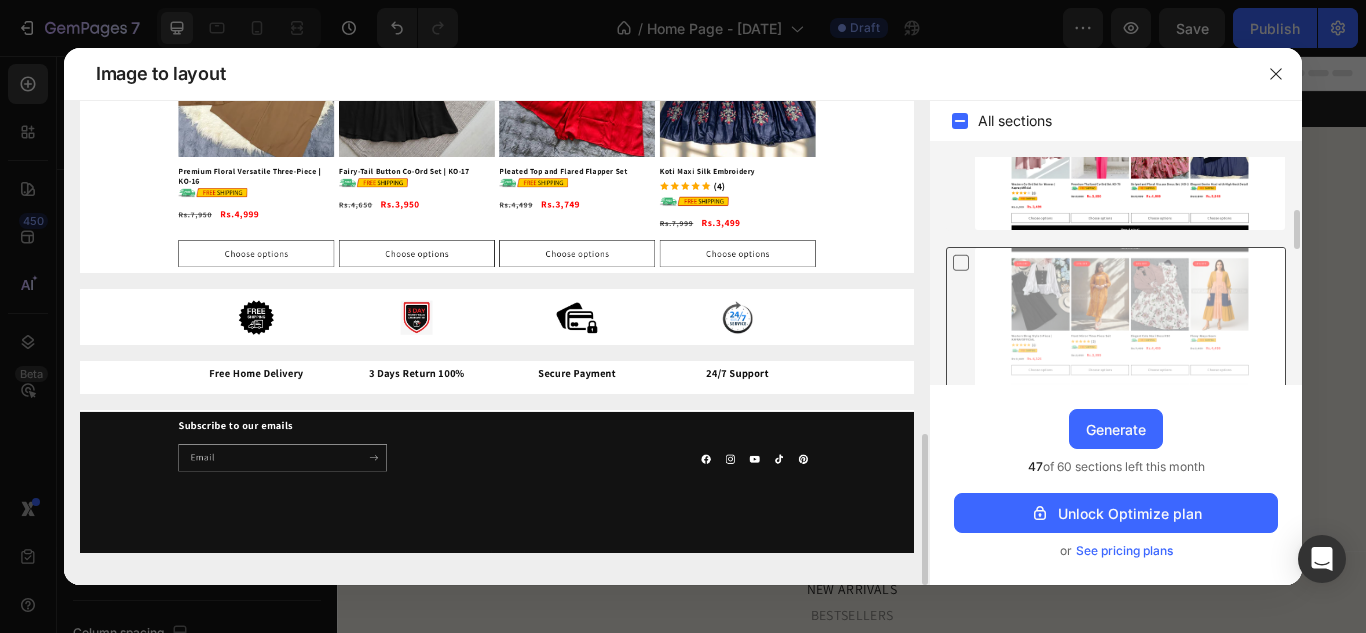 scroll, scrollTop: 1060, scrollLeft: 0, axis: vertical 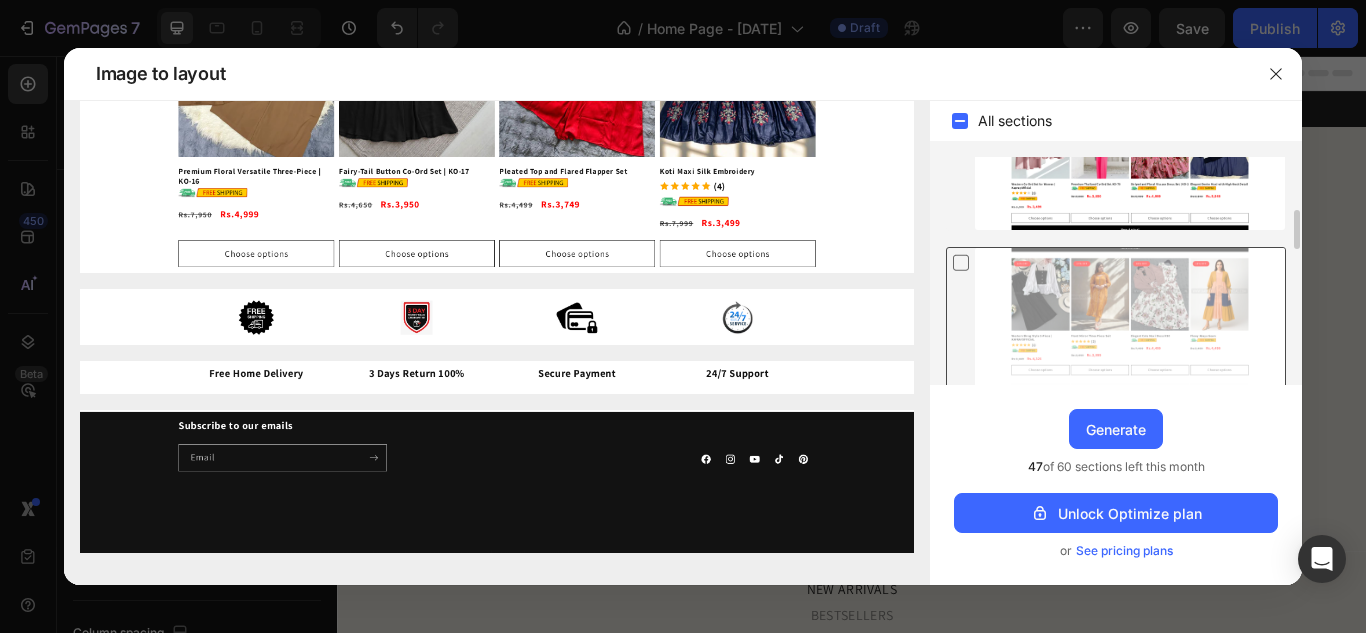 click 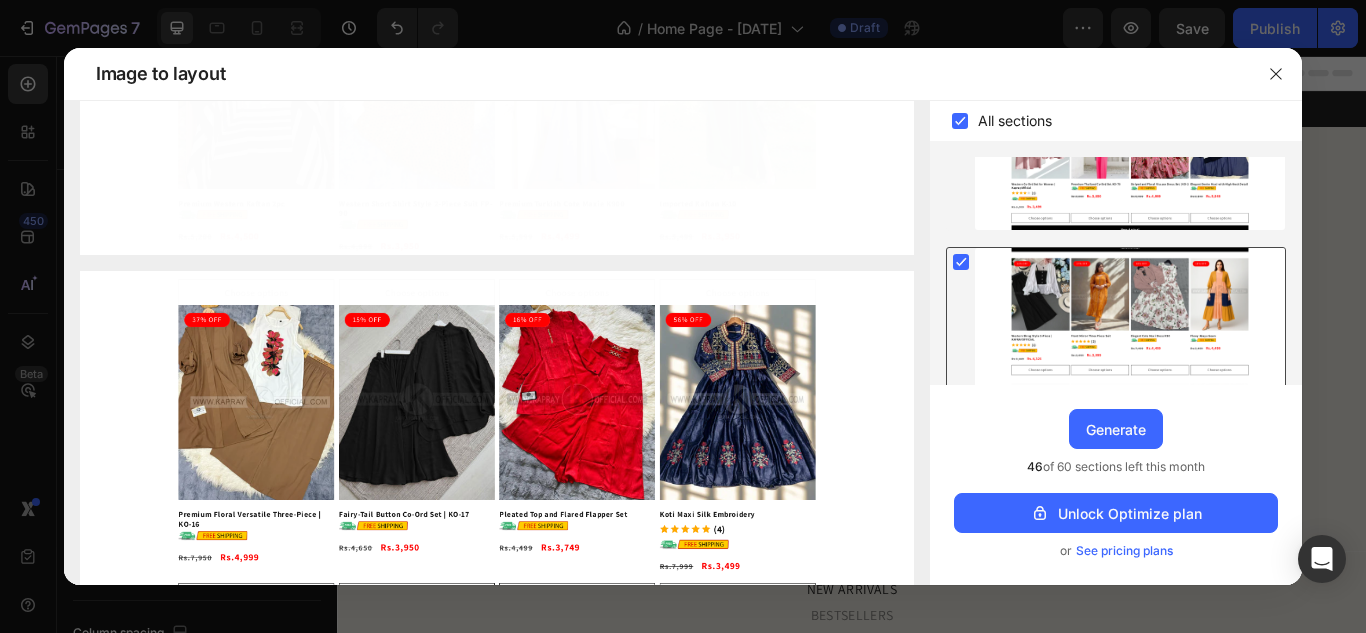 scroll, scrollTop: 2636, scrollLeft: 0, axis: vertical 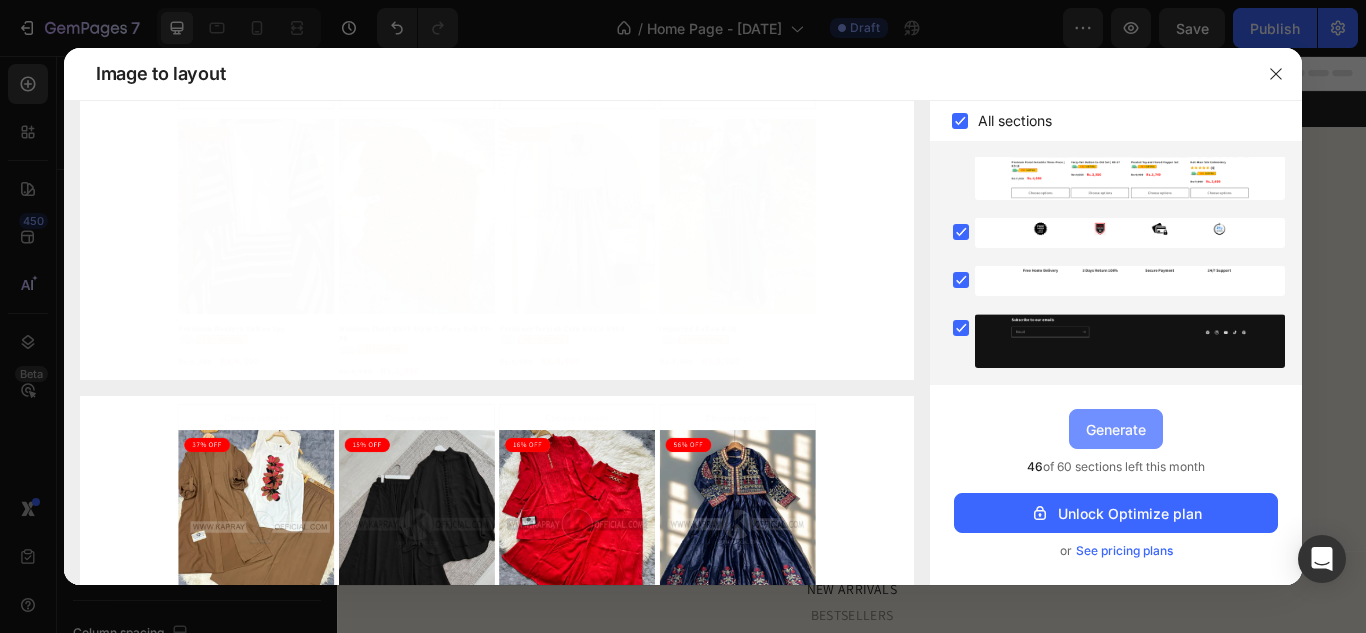 click on "Generate" at bounding box center (1116, 429) 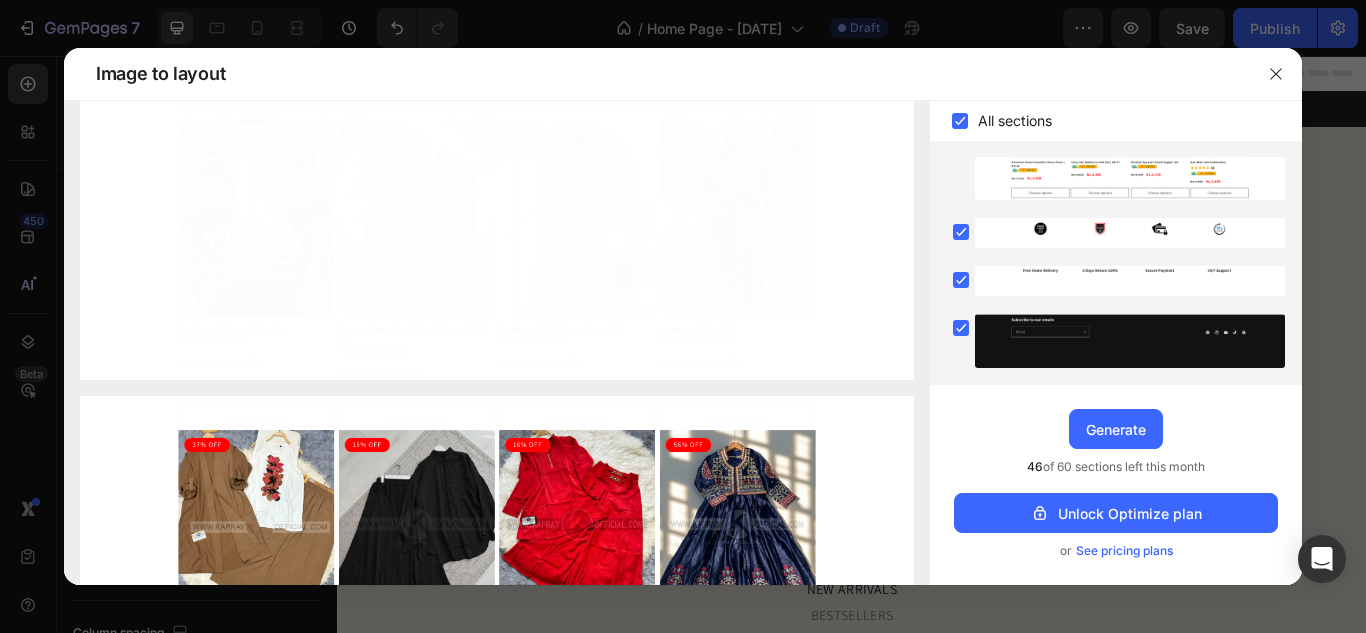 click on "Product Images Row Product List Product List" at bounding box center [1235, 386] 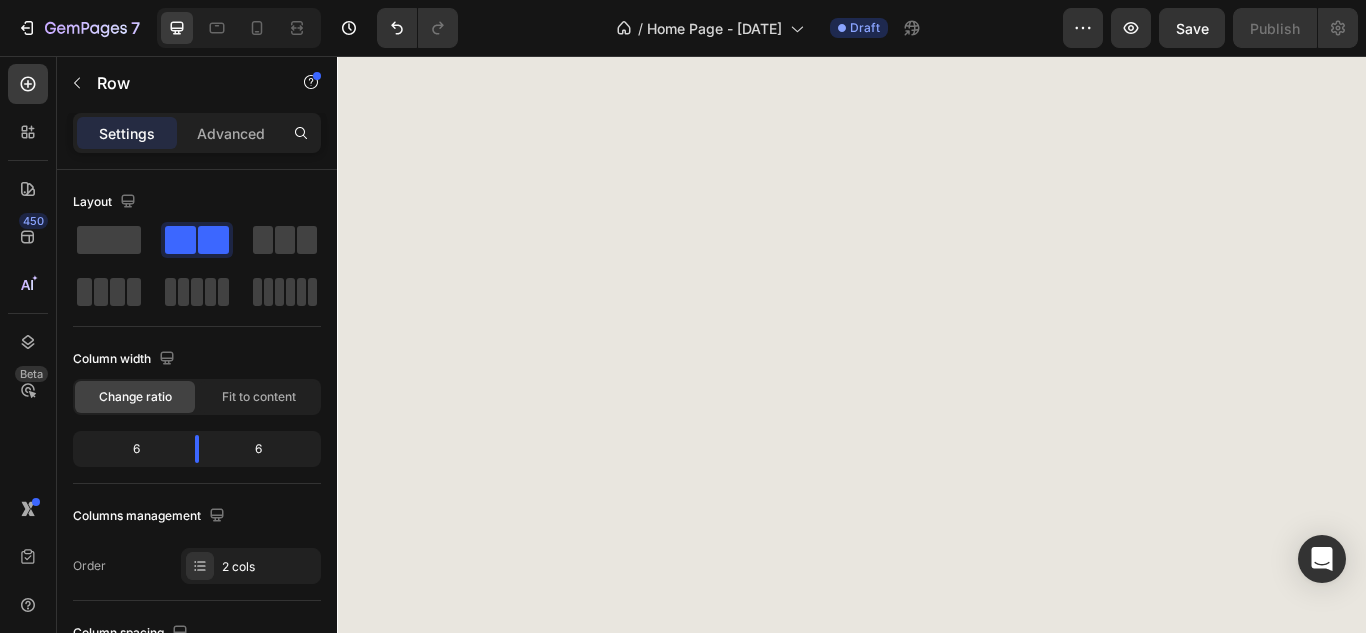 scroll, scrollTop: 0, scrollLeft: 0, axis: both 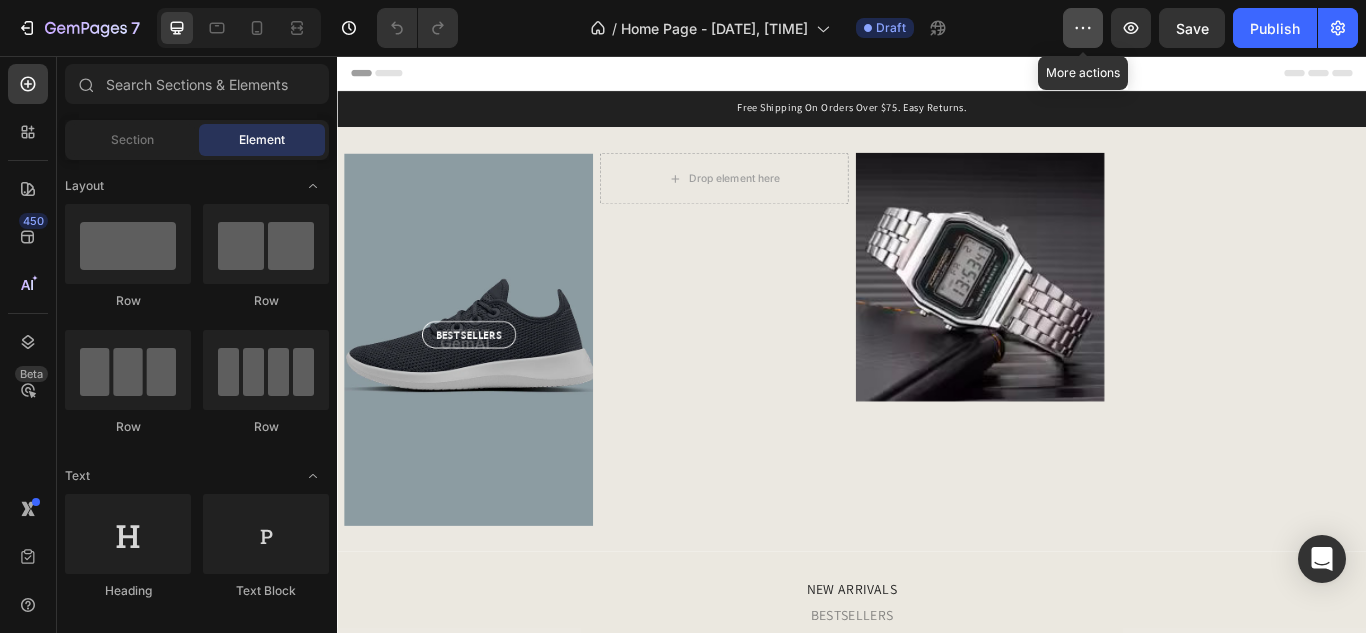 click 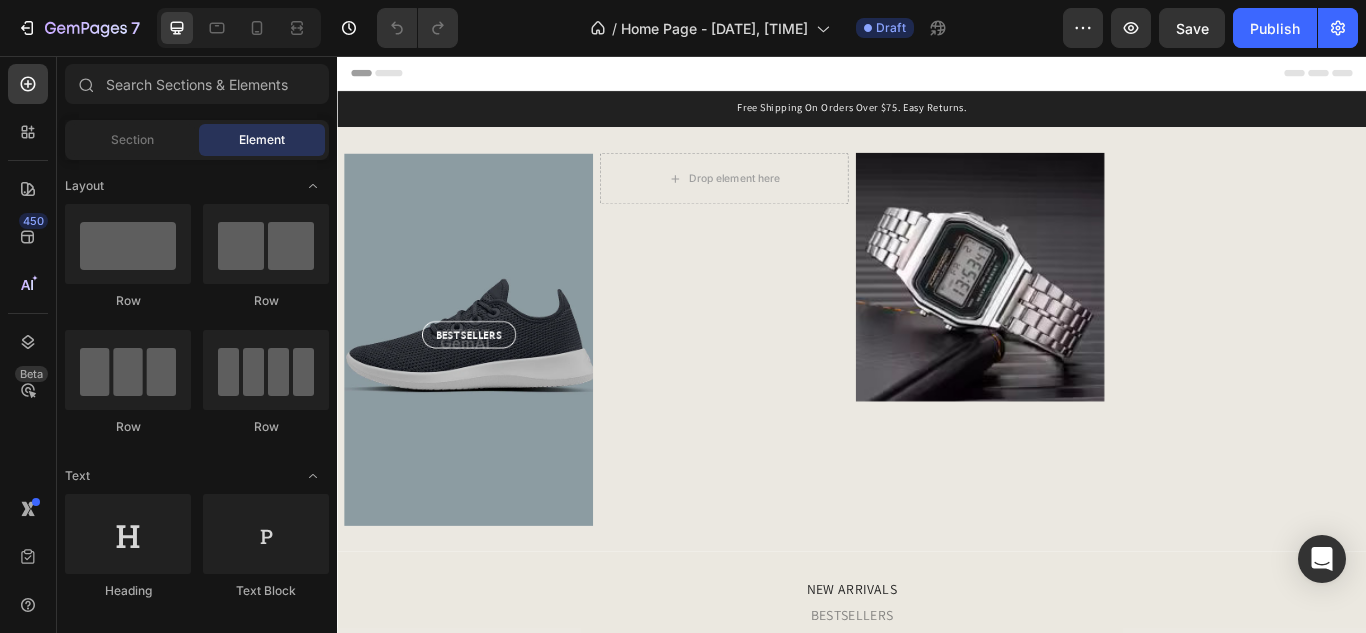 click on "[NUMBER] / Home Page - [DATE], [TIME] Draft Preview Save Publish" 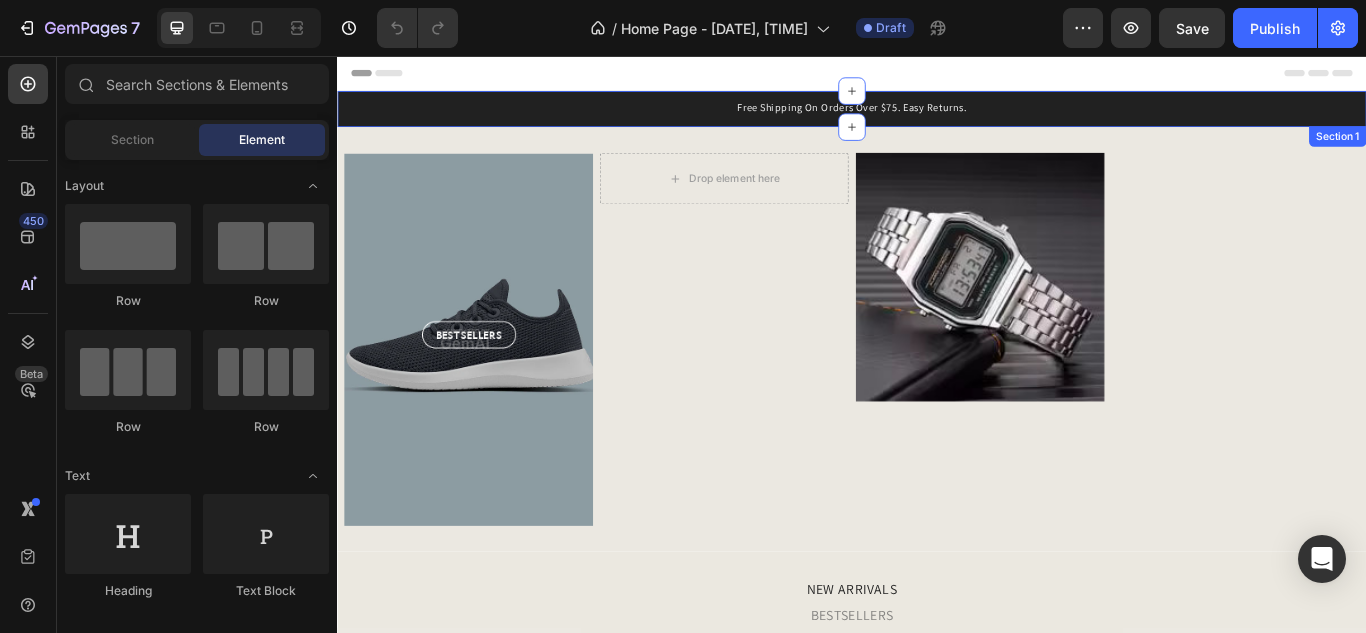 click on "Free Shipping On Orders Over $75. Easy Returns. Text Block Row Section 1" at bounding box center [937, 118] 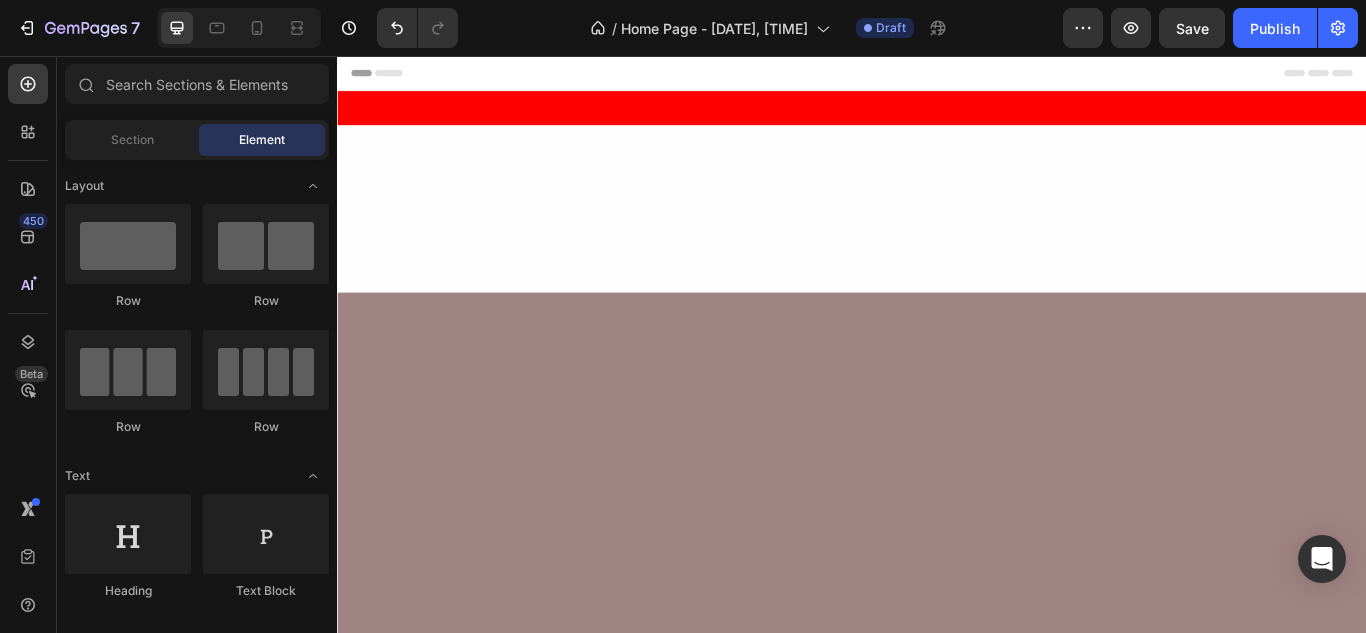 click on "Header" at bounding box center (937, 76) 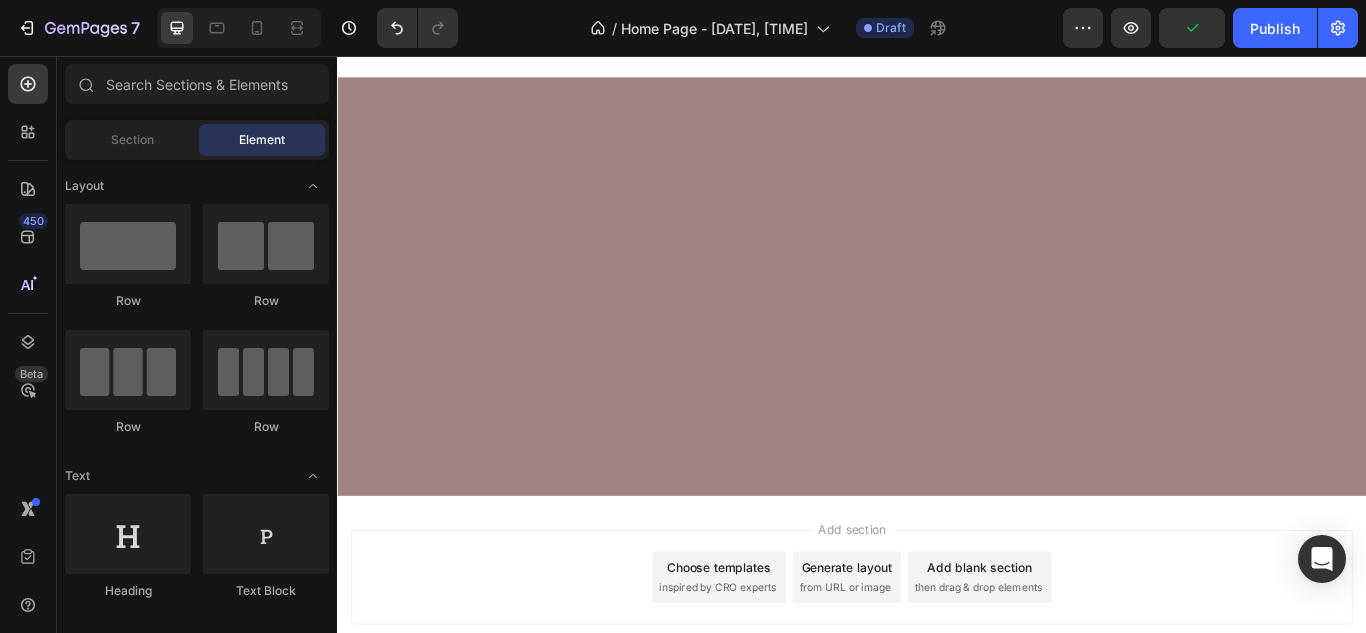 scroll, scrollTop: 373, scrollLeft: 0, axis: vertical 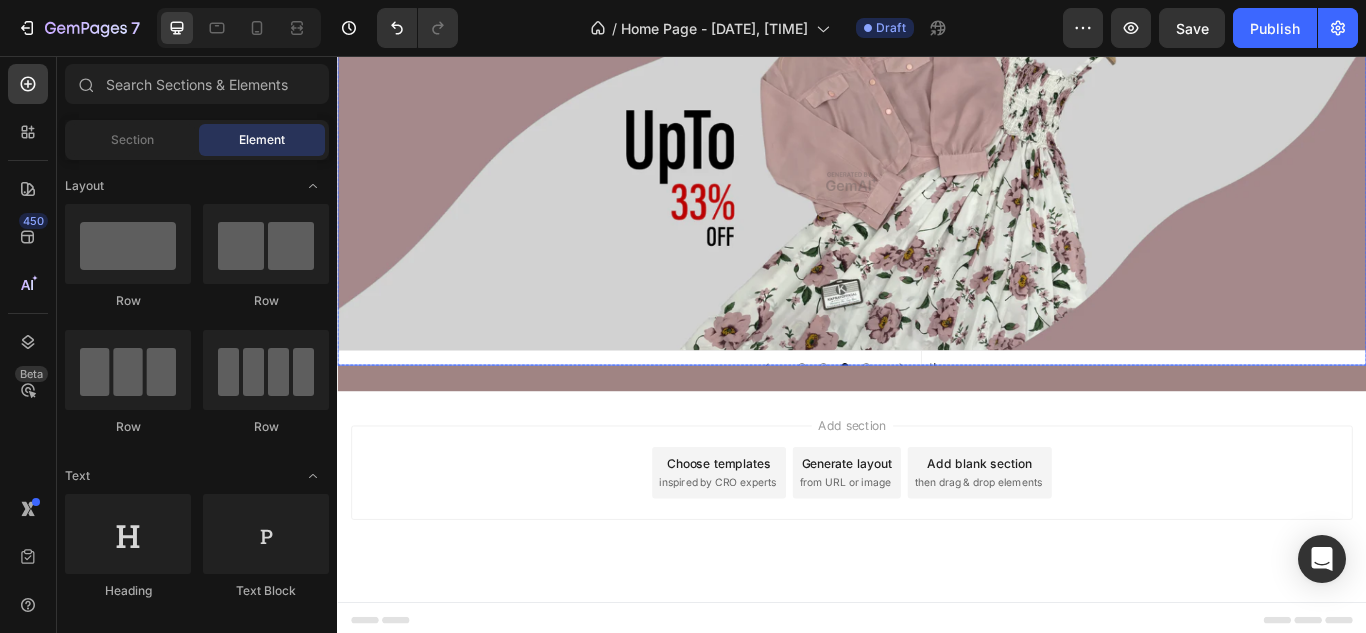 click at bounding box center (937, 203) 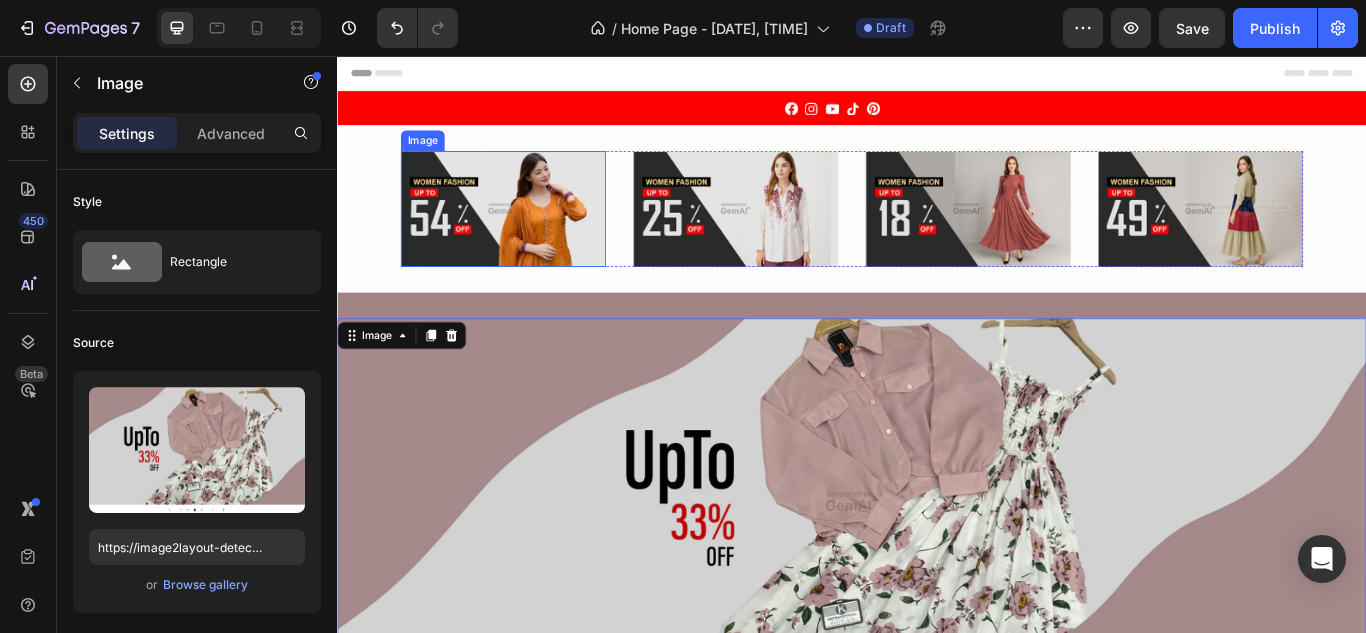 scroll, scrollTop: 373, scrollLeft: 0, axis: vertical 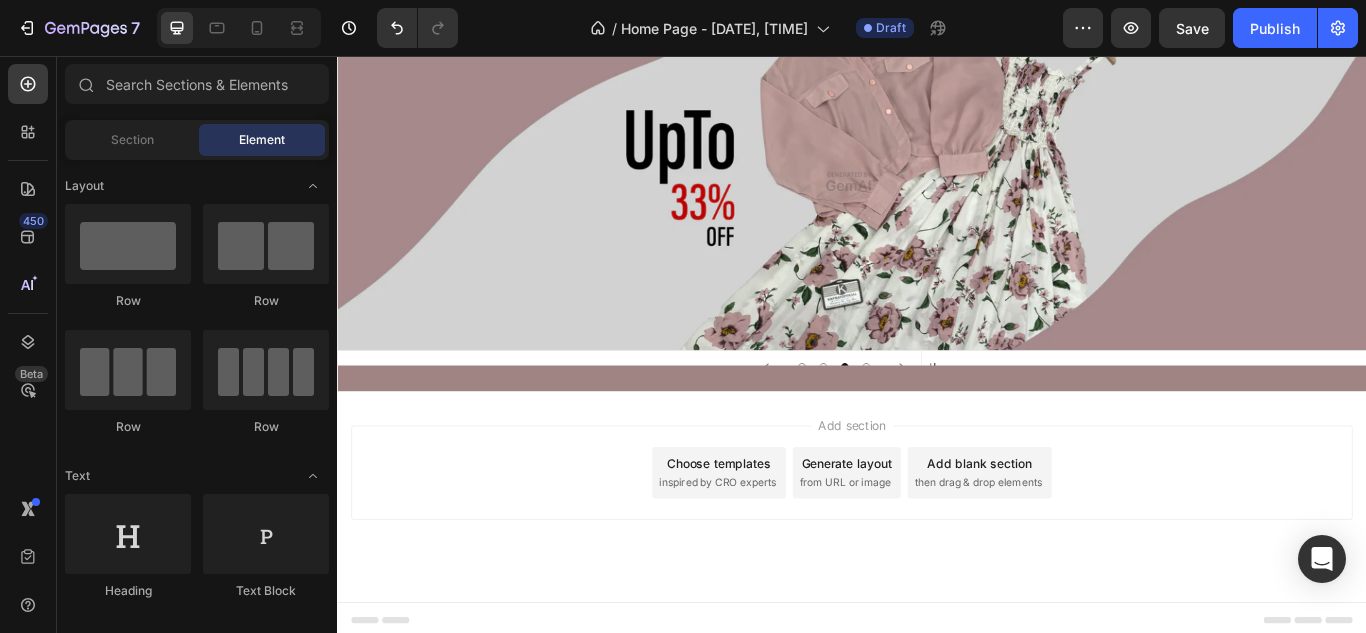 click on "Add section Choose templates inspired by CRO experts Generate layout from URL or image Add blank section then drag & drop elements" at bounding box center [937, 542] 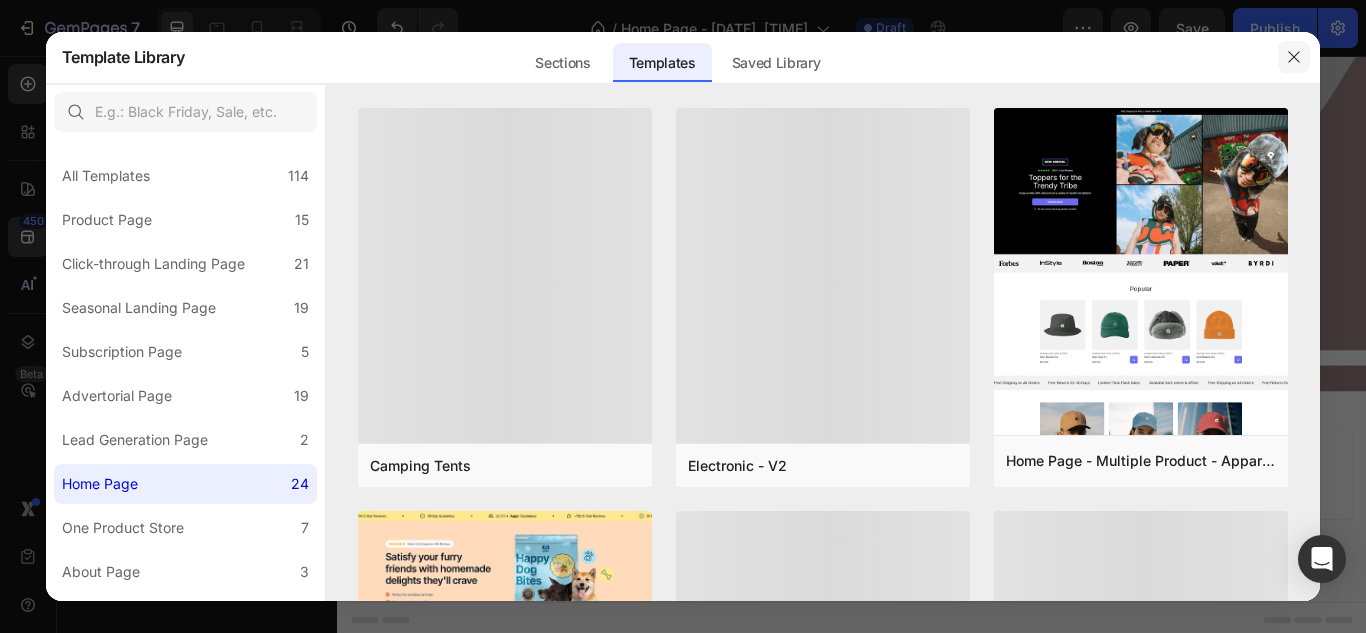 click 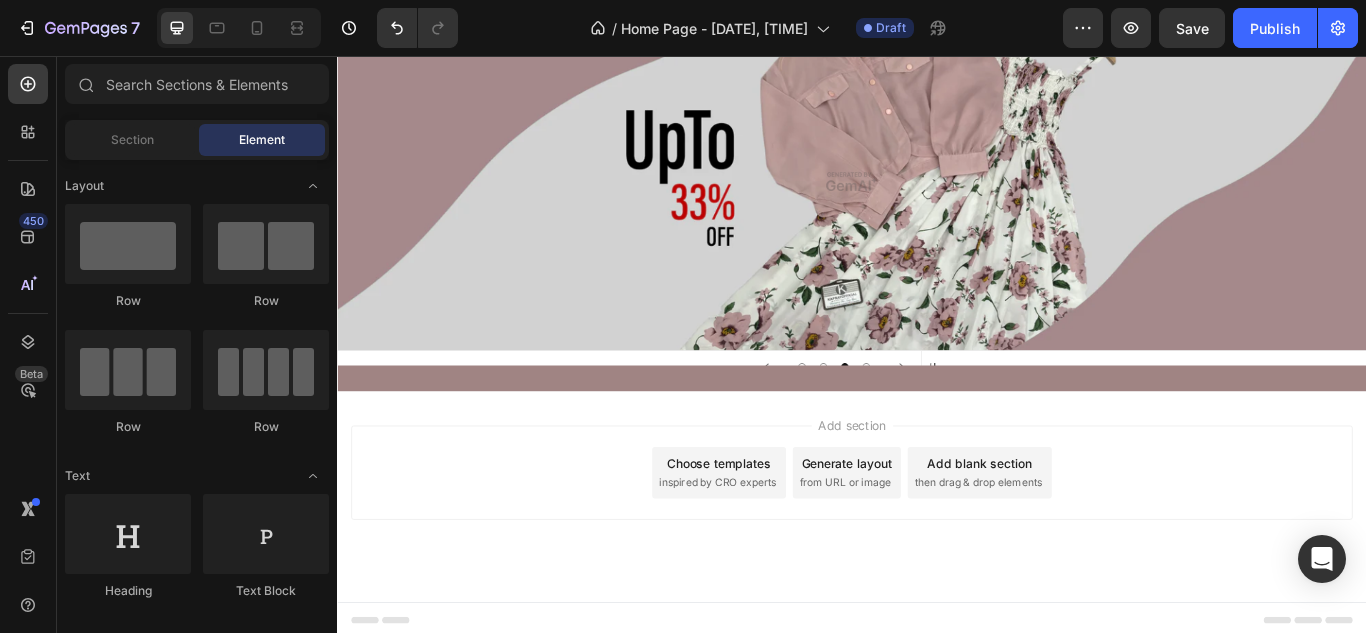 click on "from URL or image" at bounding box center (929, 554) 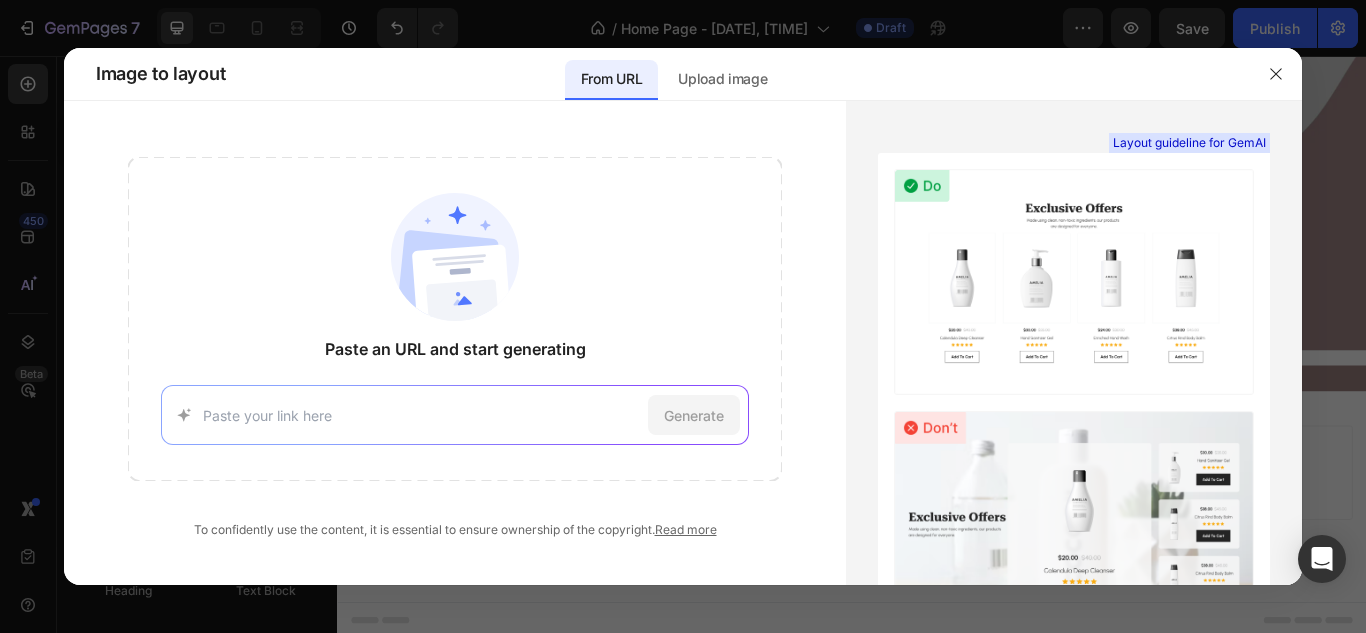 click at bounding box center (422, 415) 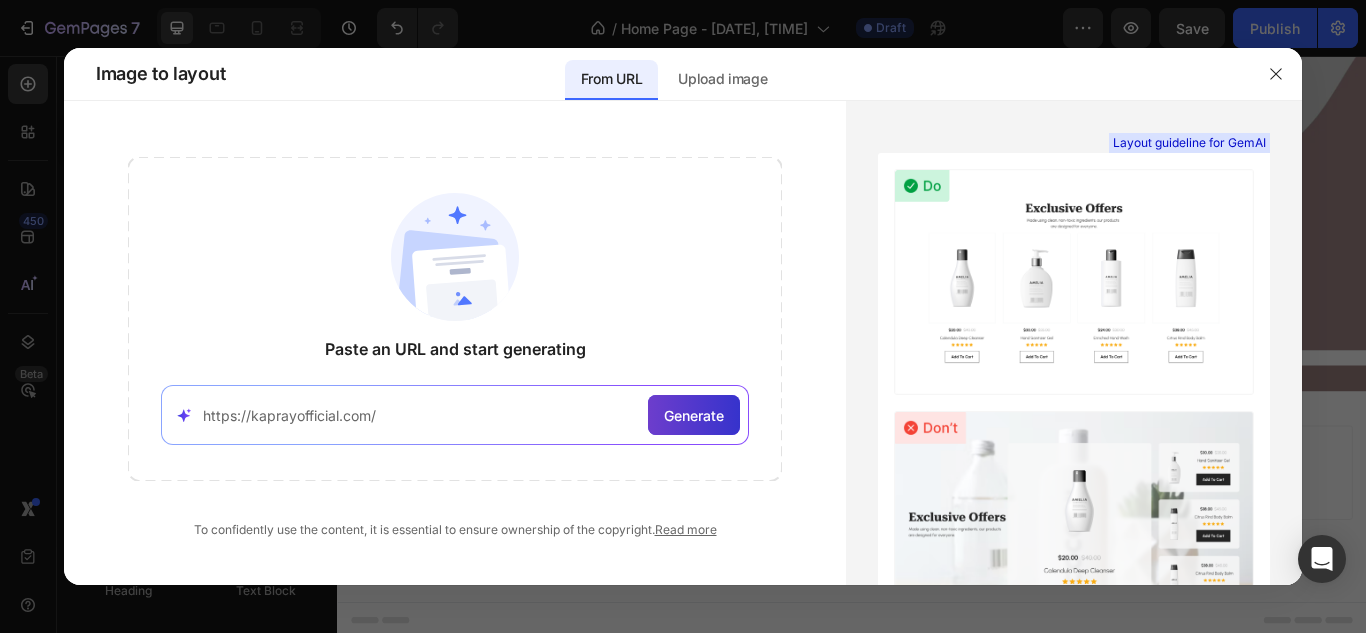 type on "https://kaprayofficial.com/" 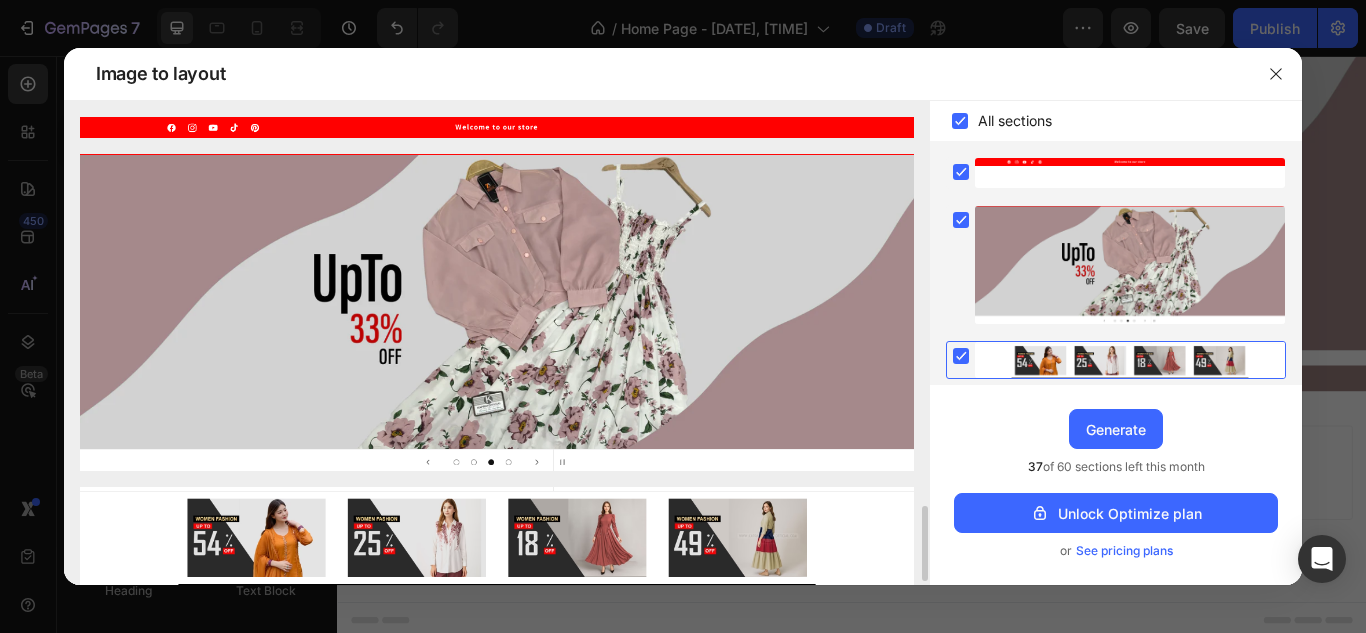 scroll, scrollTop: 412, scrollLeft: 0, axis: vertical 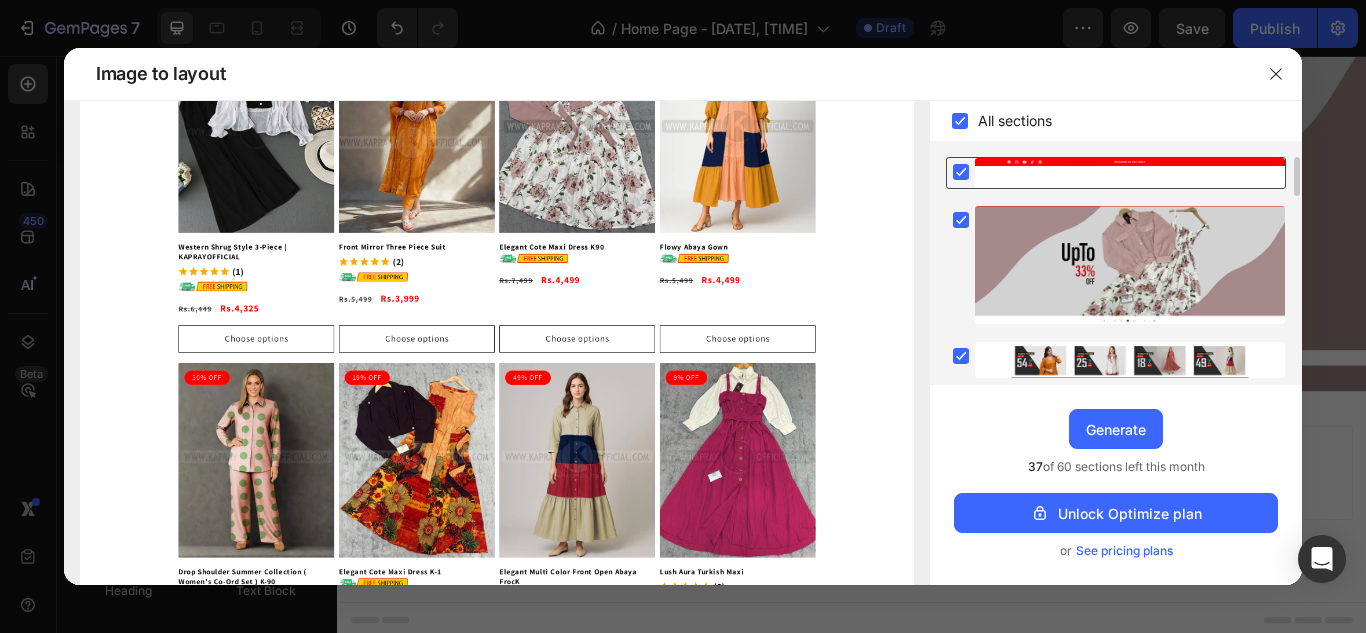click at bounding box center [1130, 173] 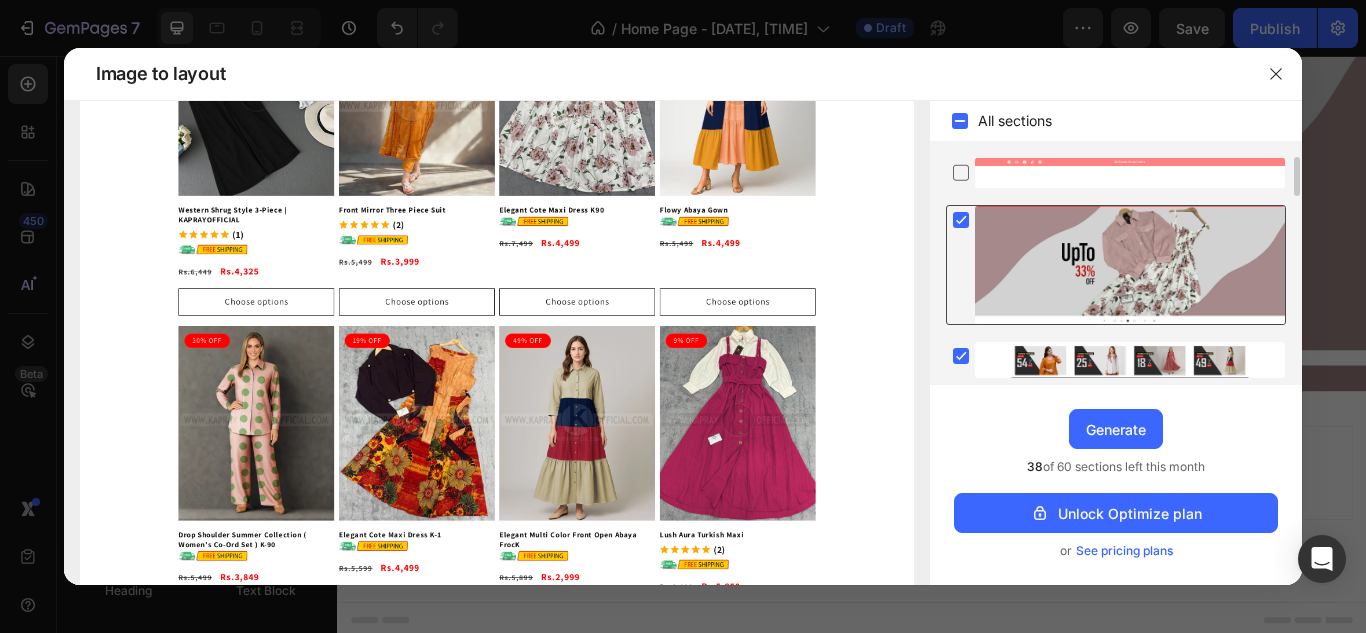 click at bounding box center [1130, 265] 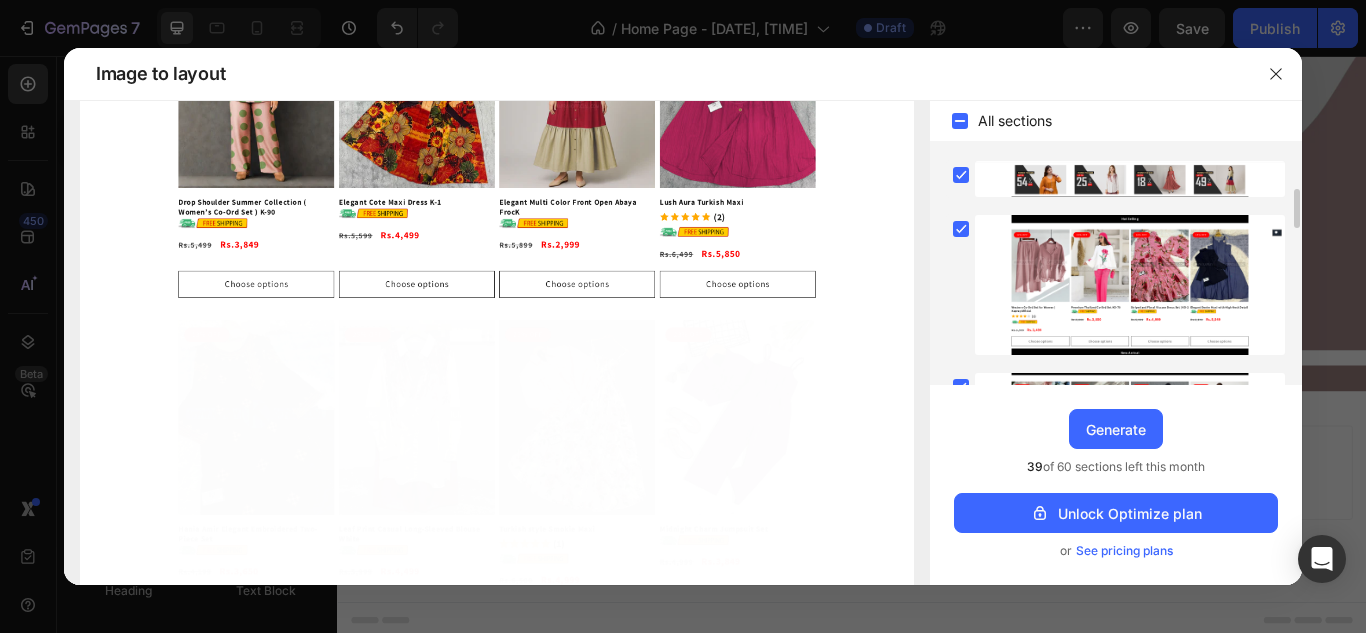 scroll, scrollTop: 182, scrollLeft: 0, axis: vertical 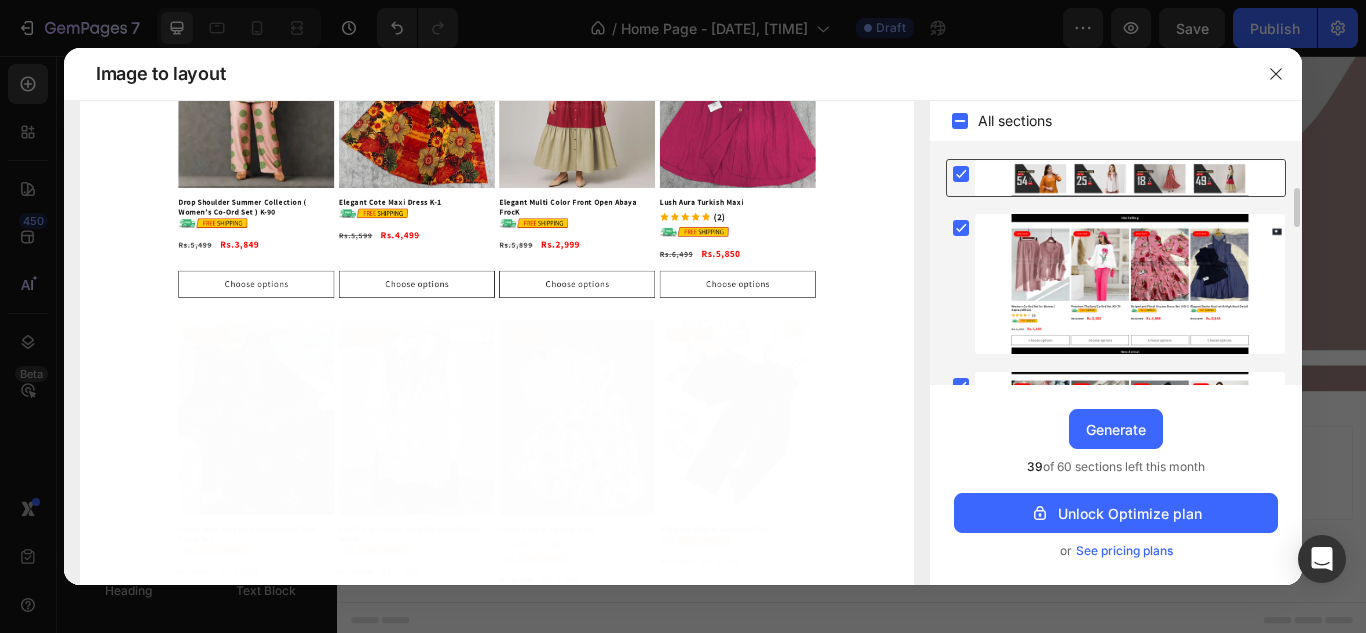 click at bounding box center [1130, 178] 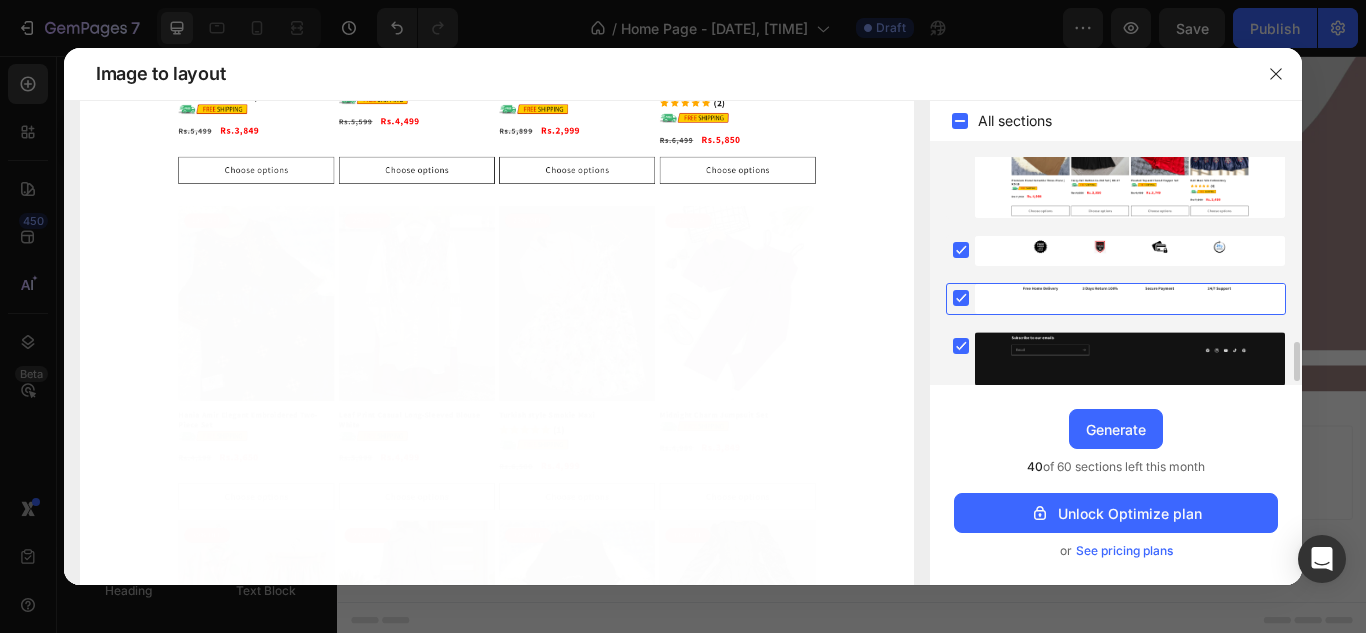 scroll, scrollTop: 1078, scrollLeft: 0, axis: vertical 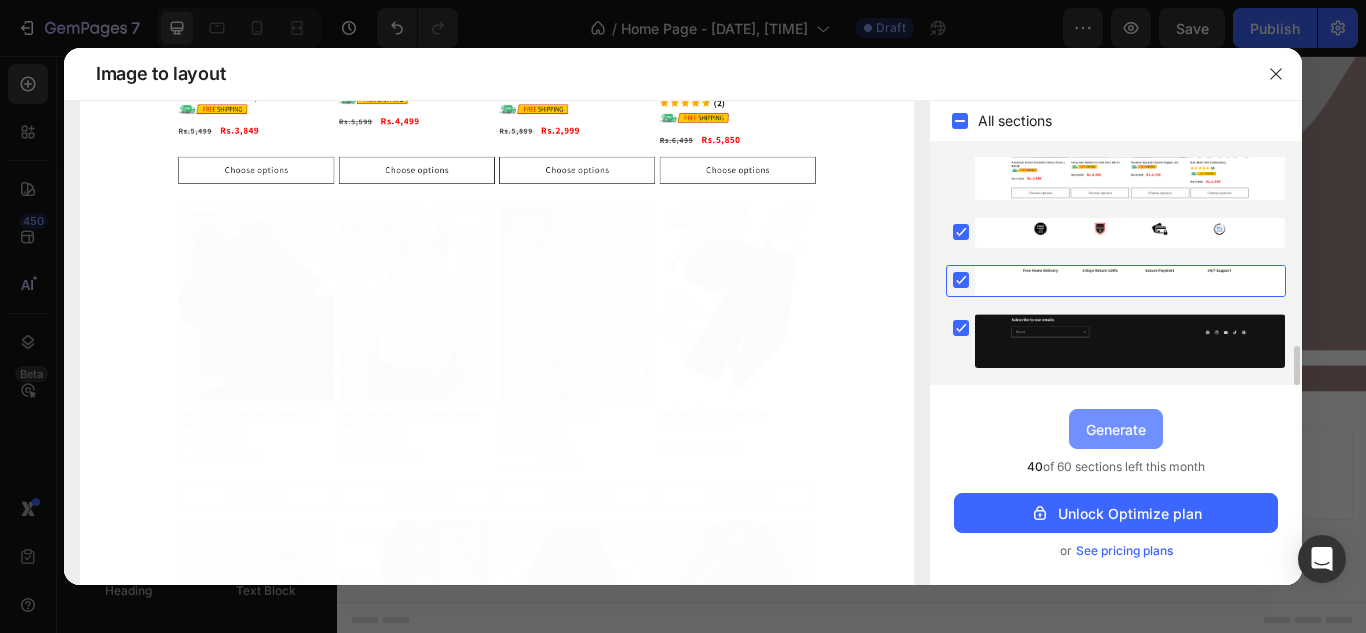 click on "Generate" at bounding box center (1116, 429) 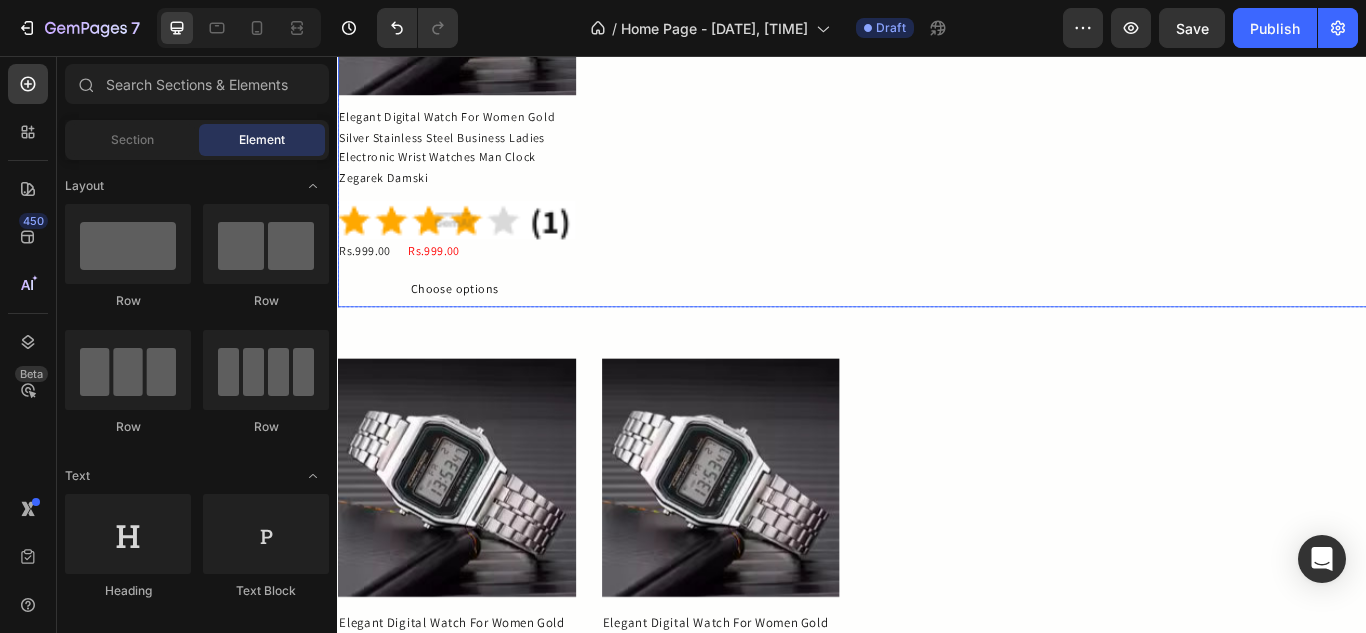scroll, scrollTop: 1090, scrollLeft: 0, axis: vertical 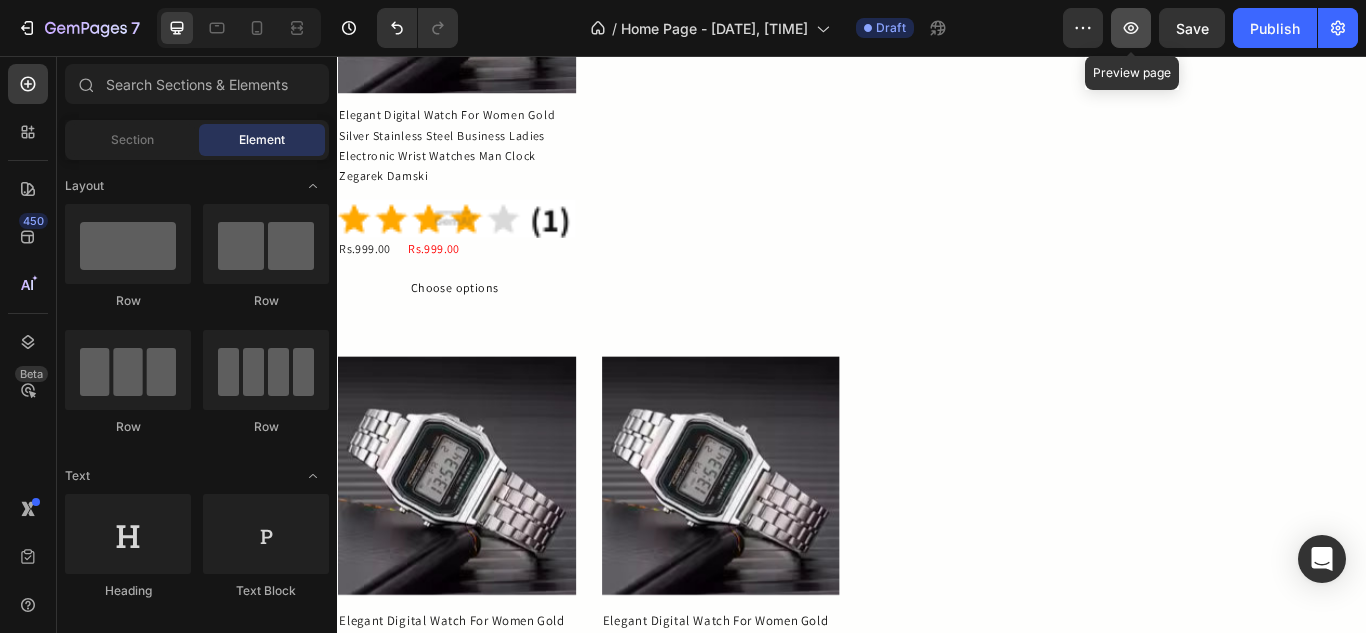 click 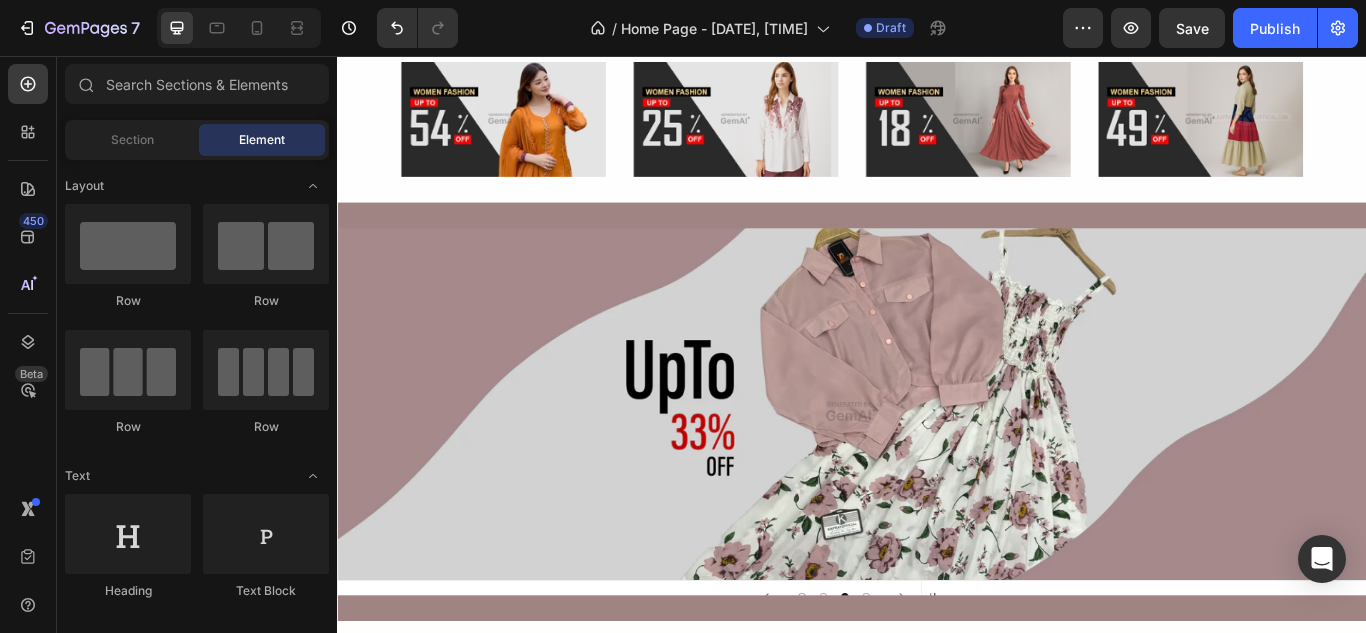 scroll, scrollTop: 0, scrollLeft: 0, axis: both 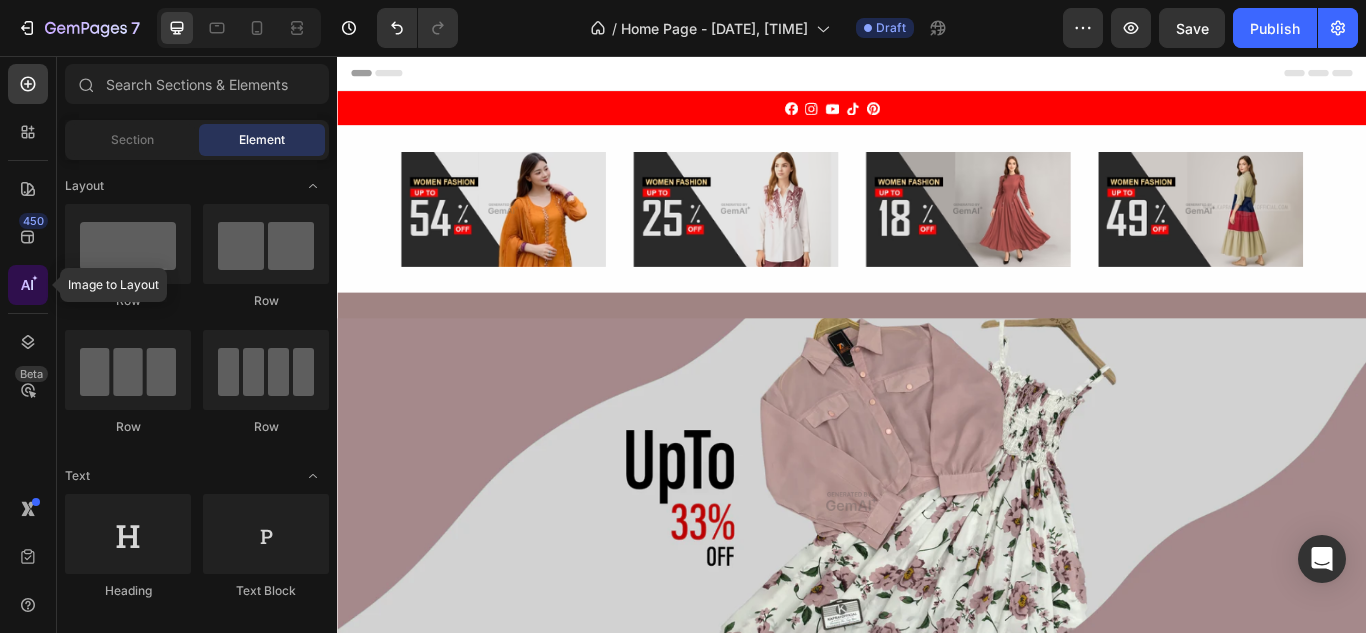 click 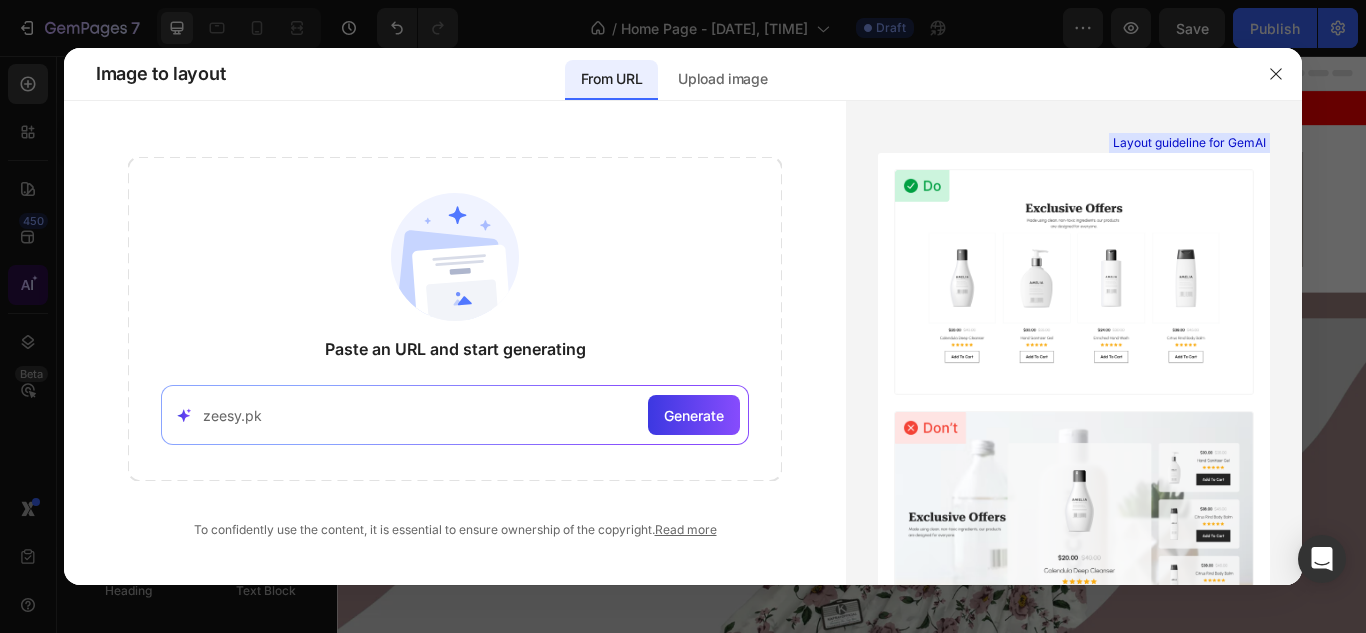 type on "zeesy.pk" 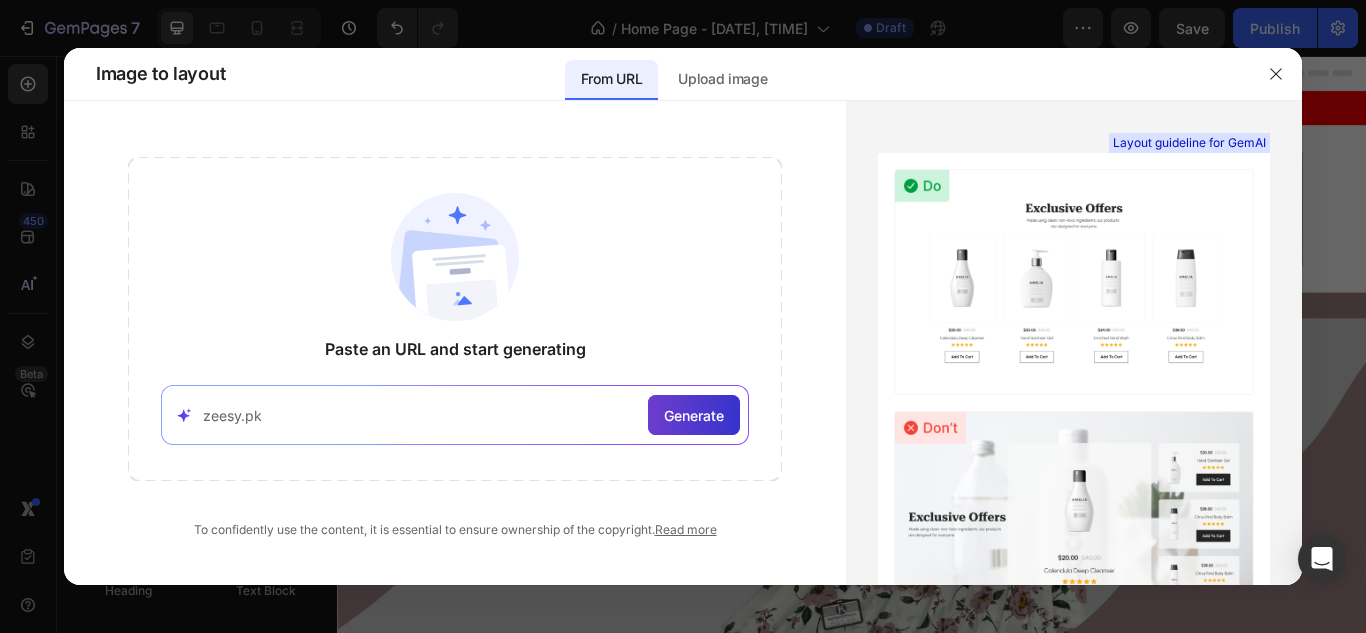 click on "Generate" at bounding box center [694, 415] 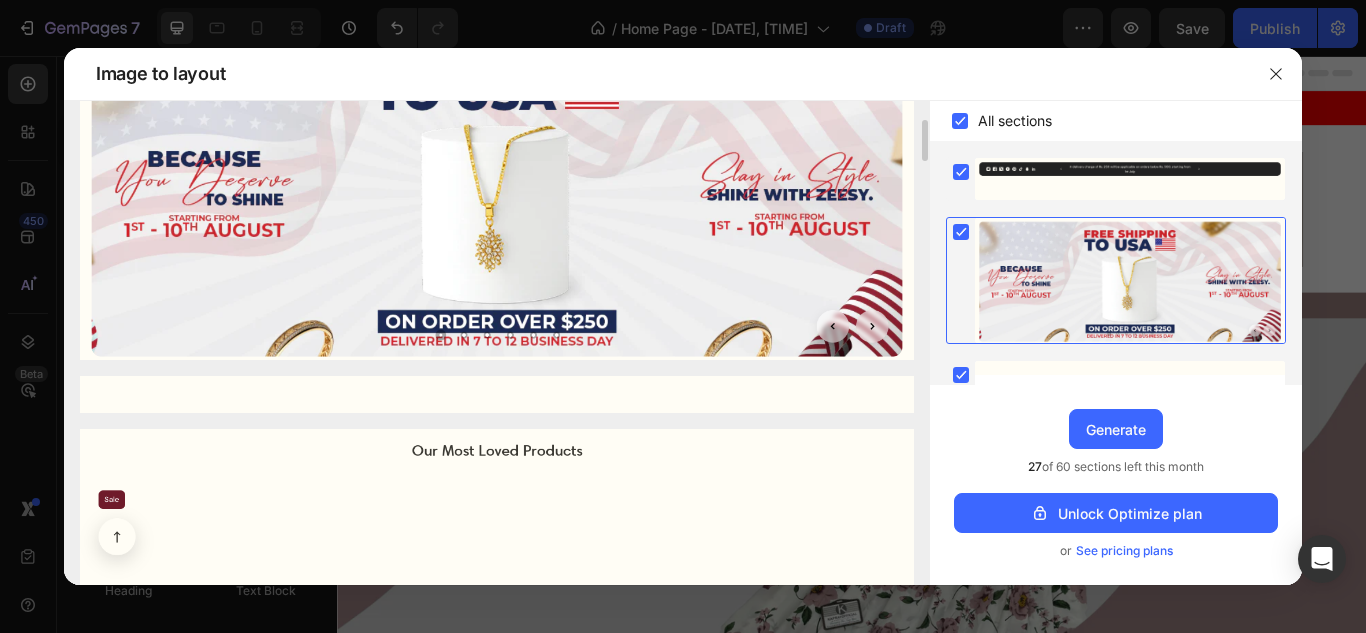 scroll, scrollTop: 403, scrollLeft: 0, axis: vertical 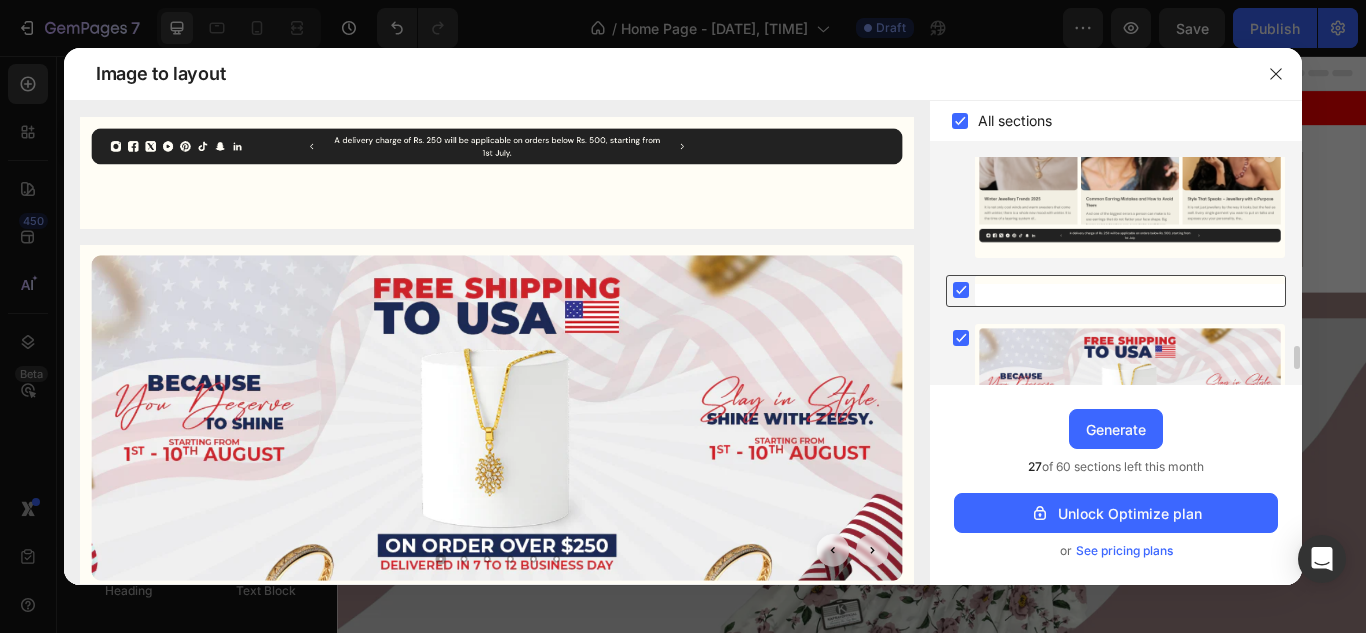 click at bounding box center [1130, 291] 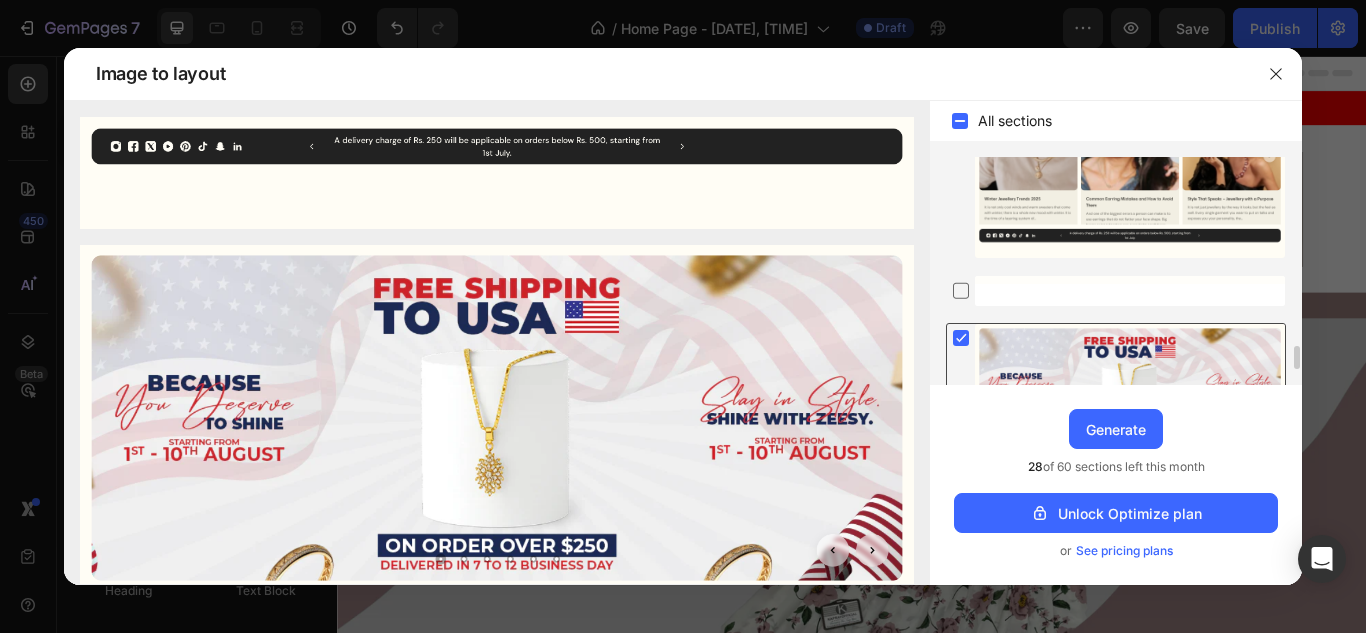 click at bounding box center (1130, 387) 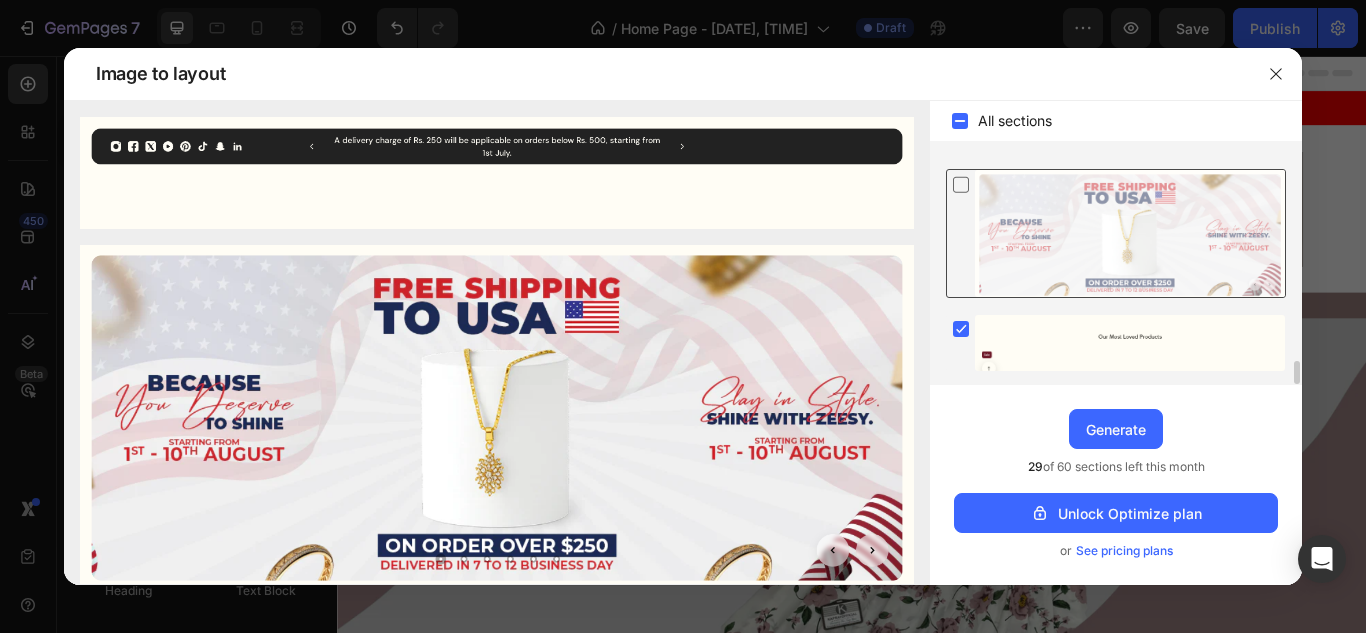 click at bounding box center [1130, 343] 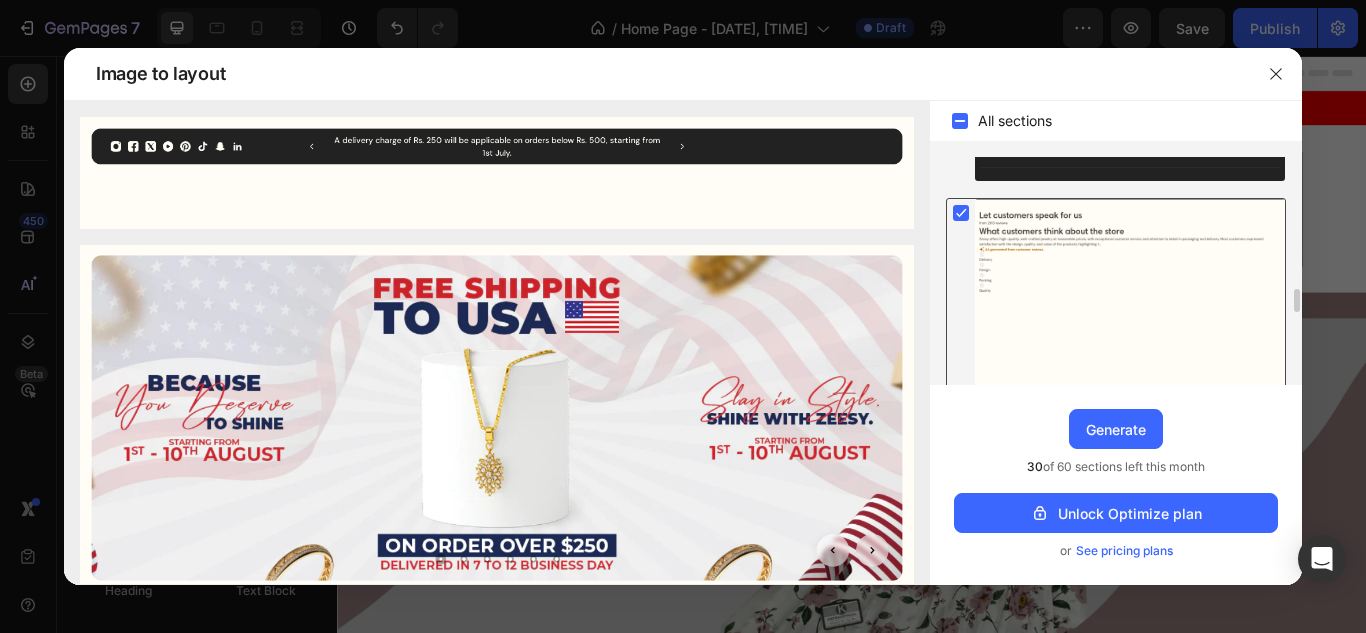 click at bounding box center (1130, 423) 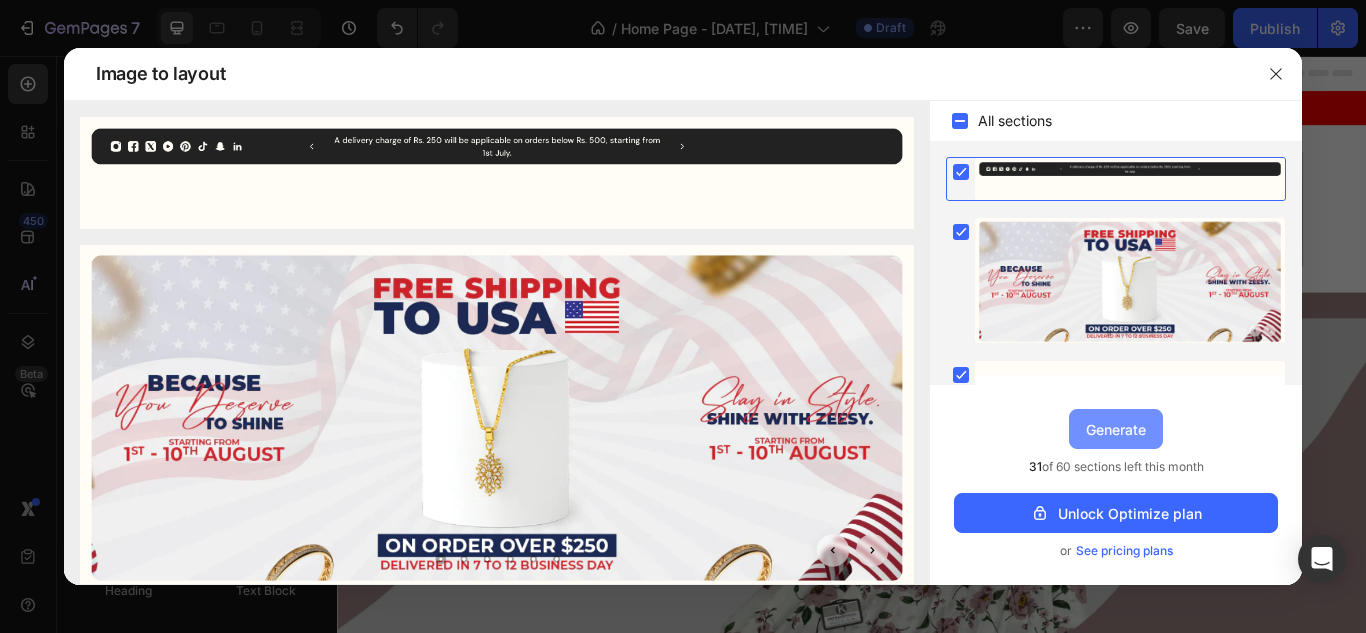 click on "Generate" at bounding box center (1116, 429) 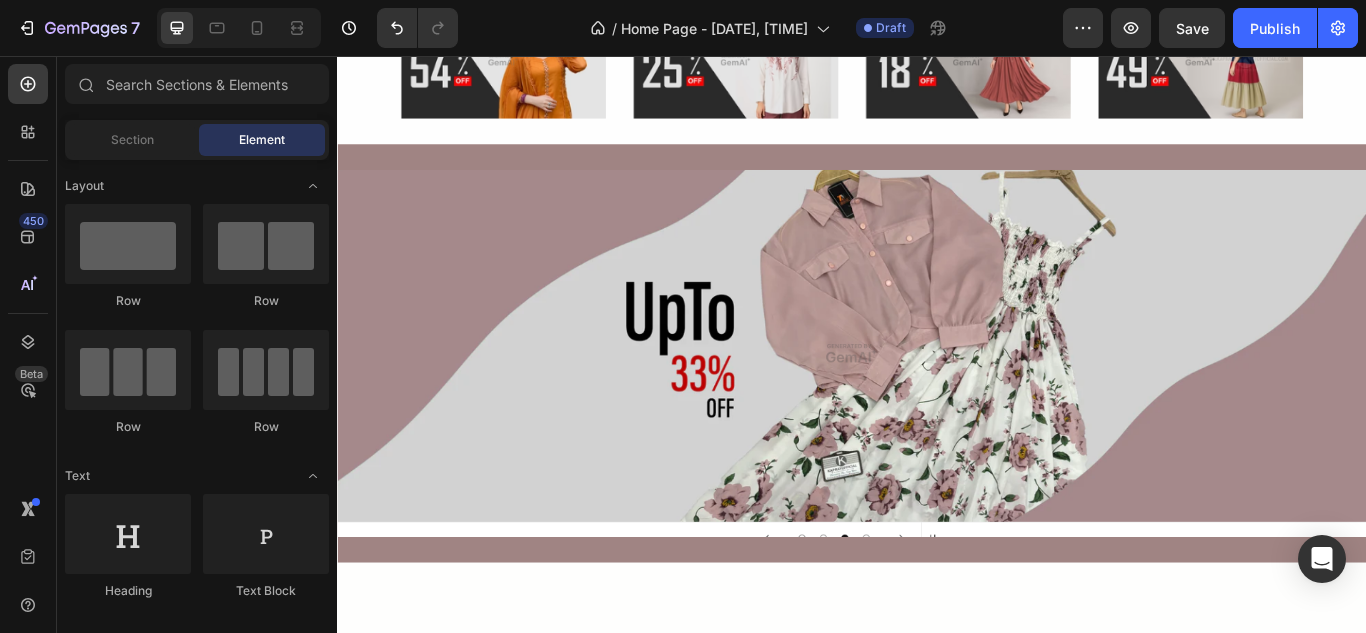 scroll, scrollTop: 0, scrollLeft: 0, axis: both 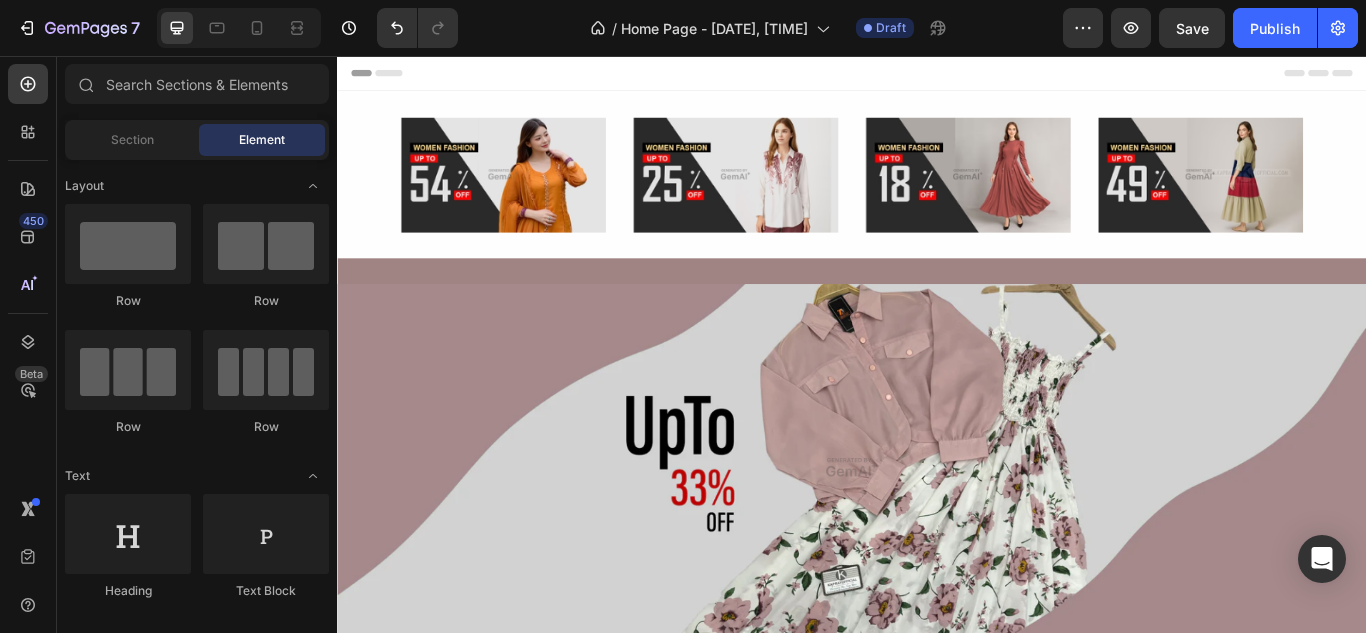 click on "Header" at bounding box center (937, 76) 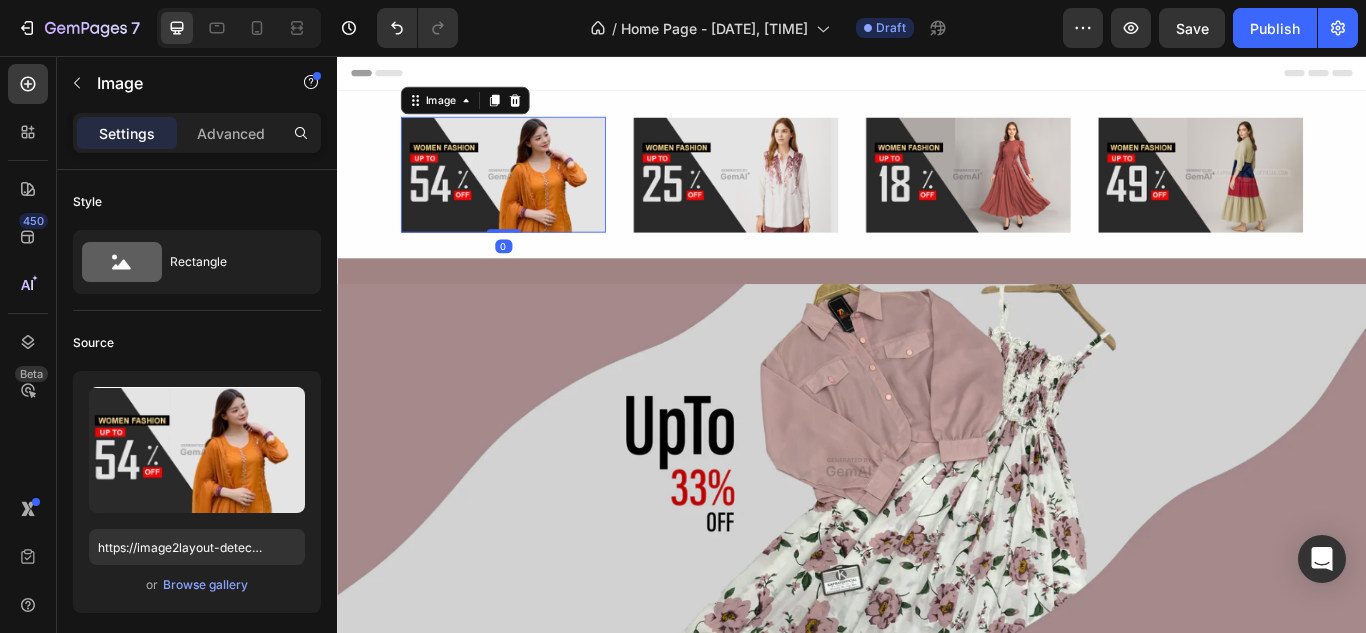 click on "Settings Advanced" at bounding box center [197, 141] 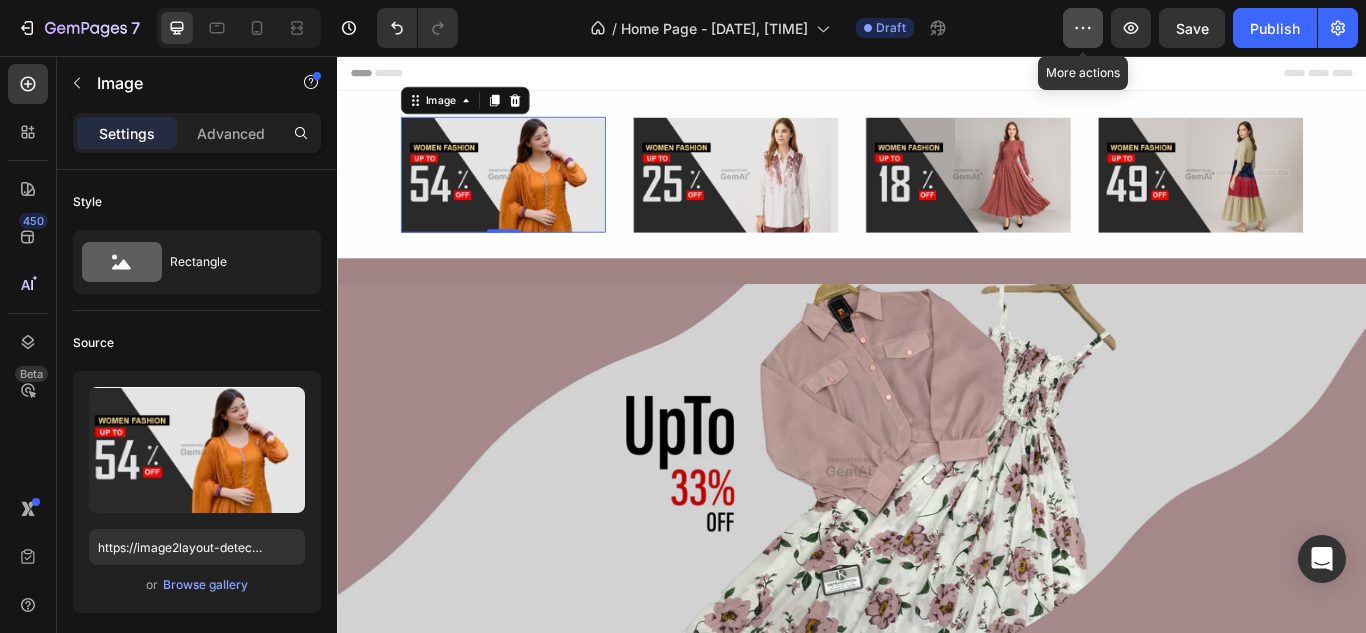 click 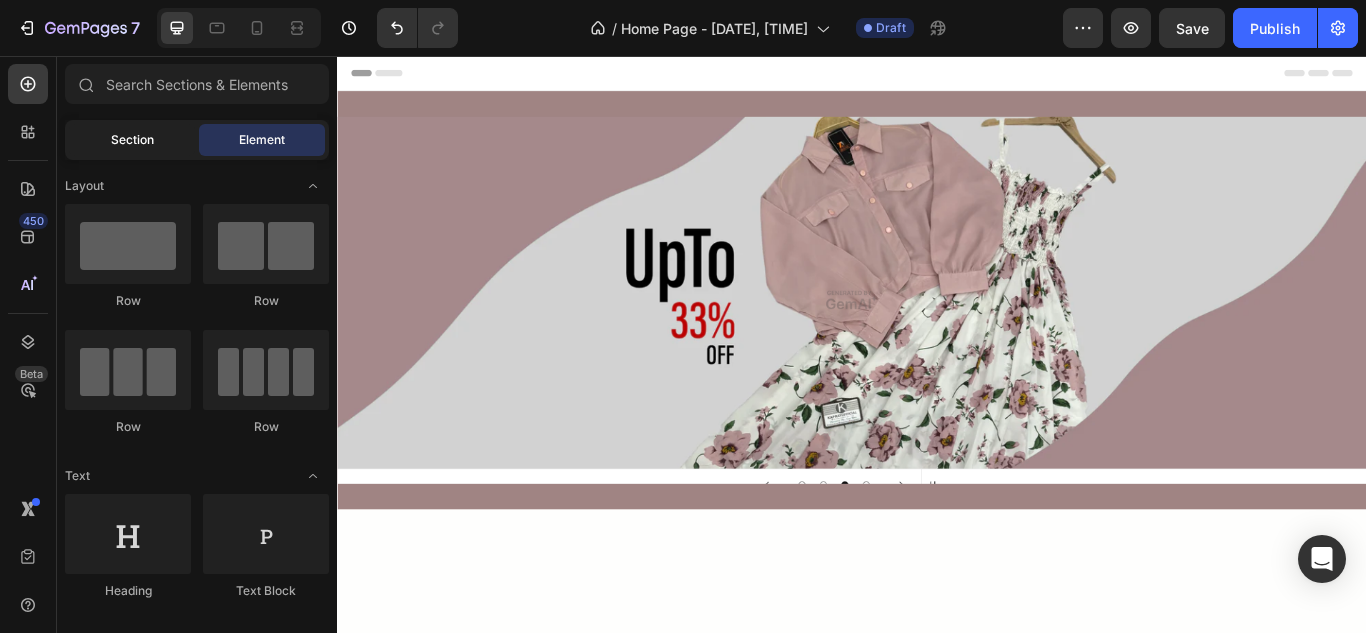 click on "Section" at bounding box center (132, 140) 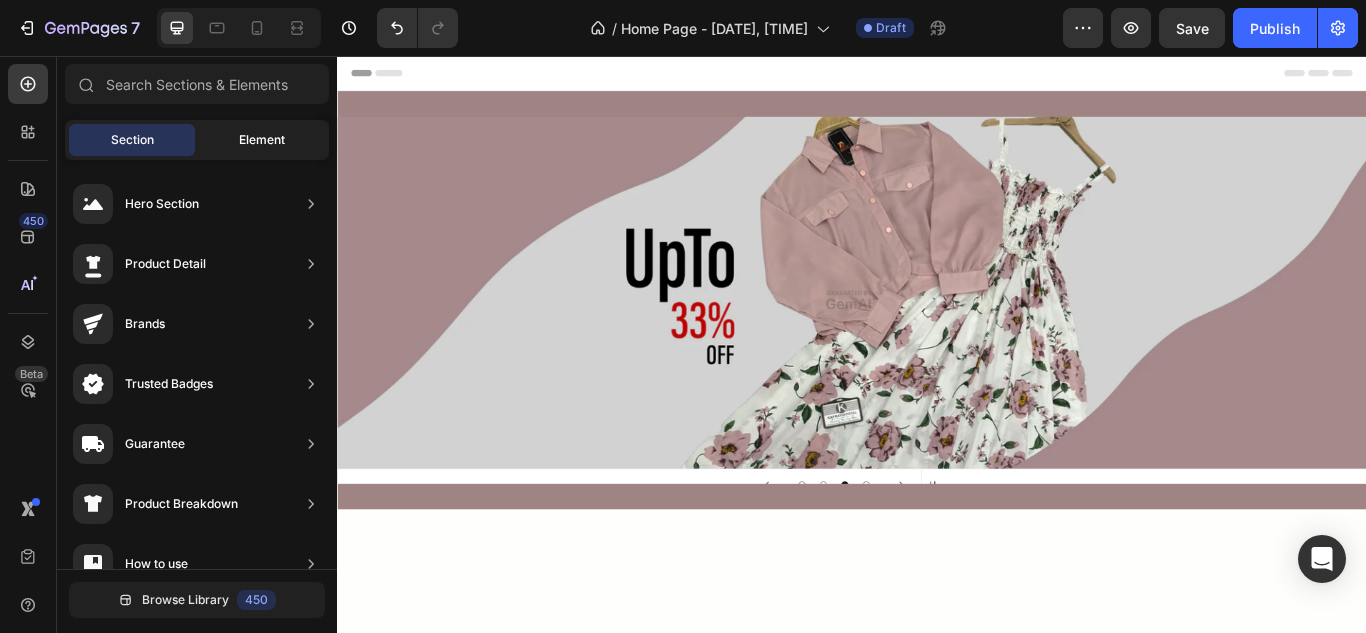 click on "Element" 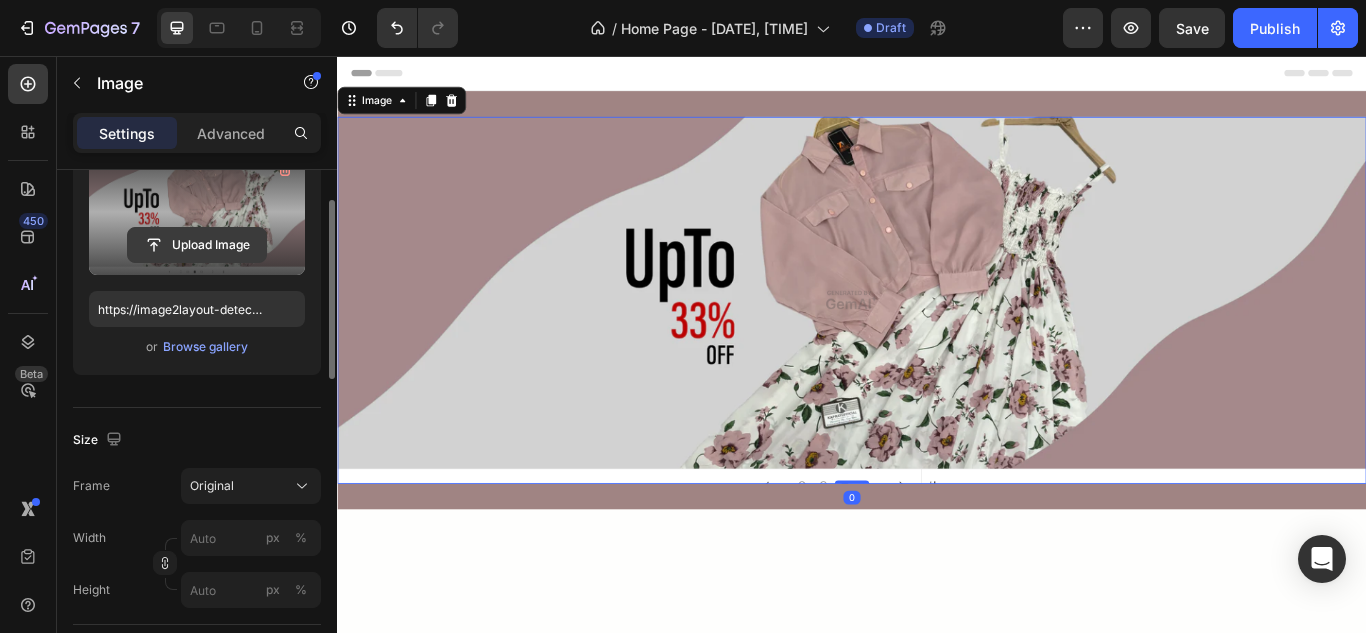 scroll, scrollTop: 239, scrollLeft: 0, axis: vertical 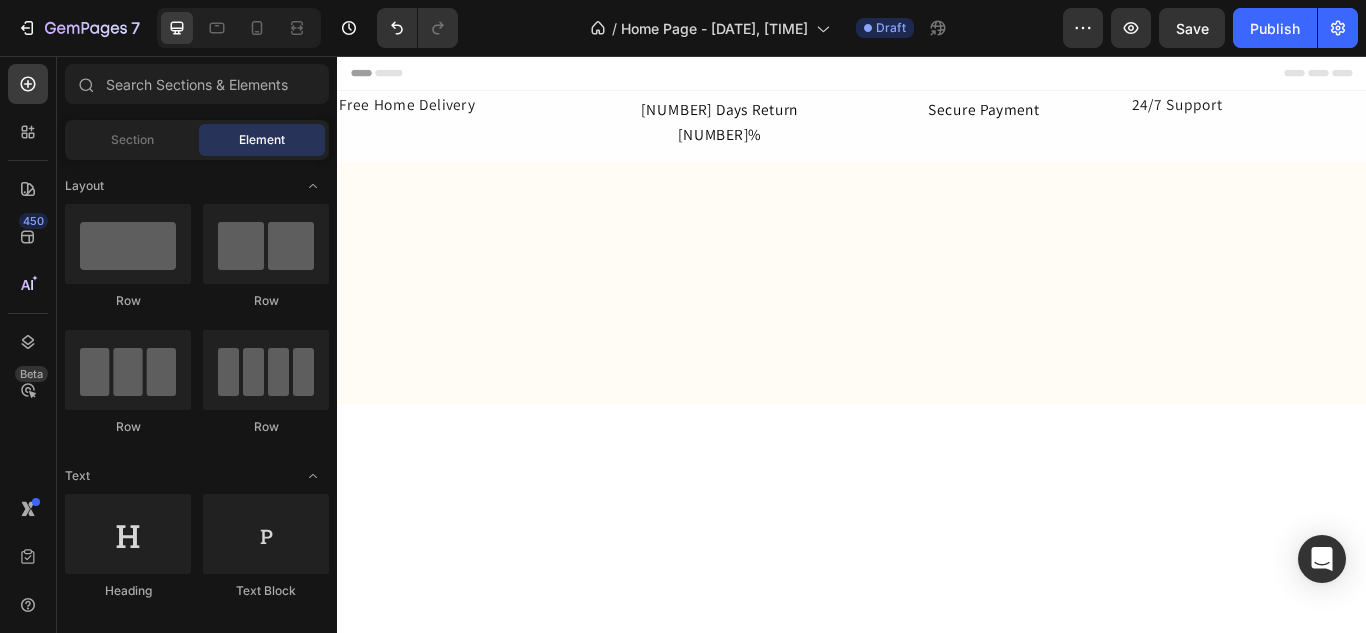 click on "Header" at bounding box center (937, 76) 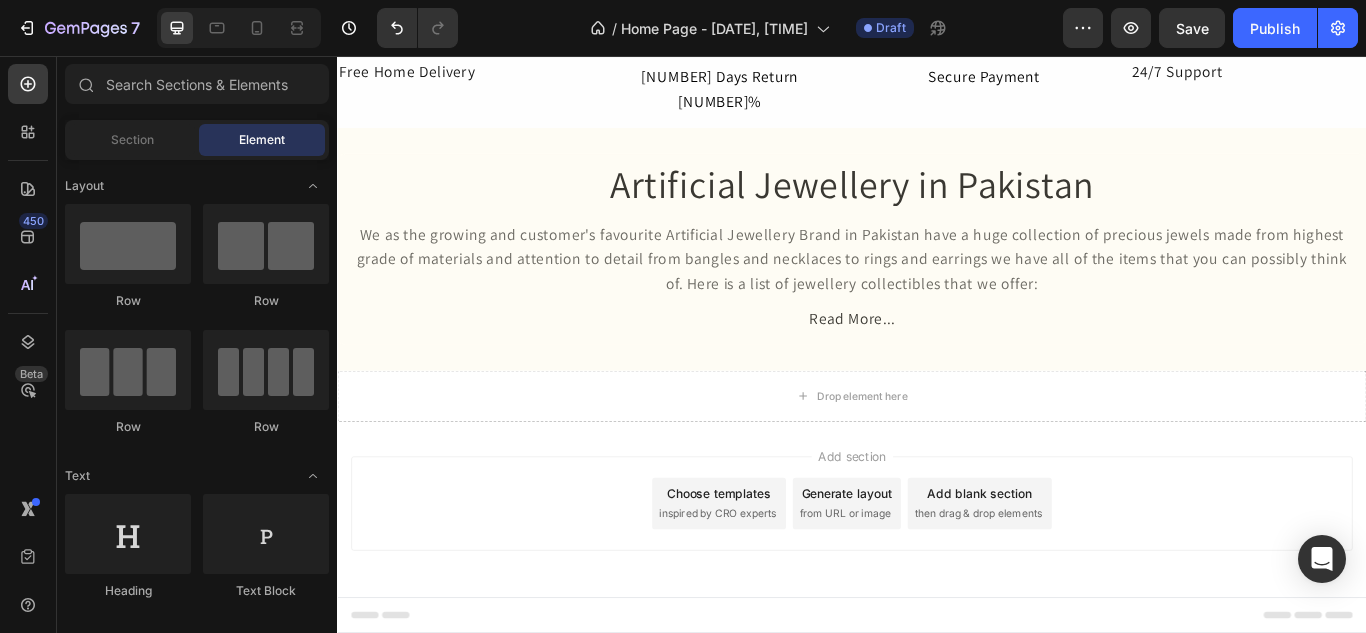 scroll, scrollTop: 0, scrollLeft: 0, axis: both 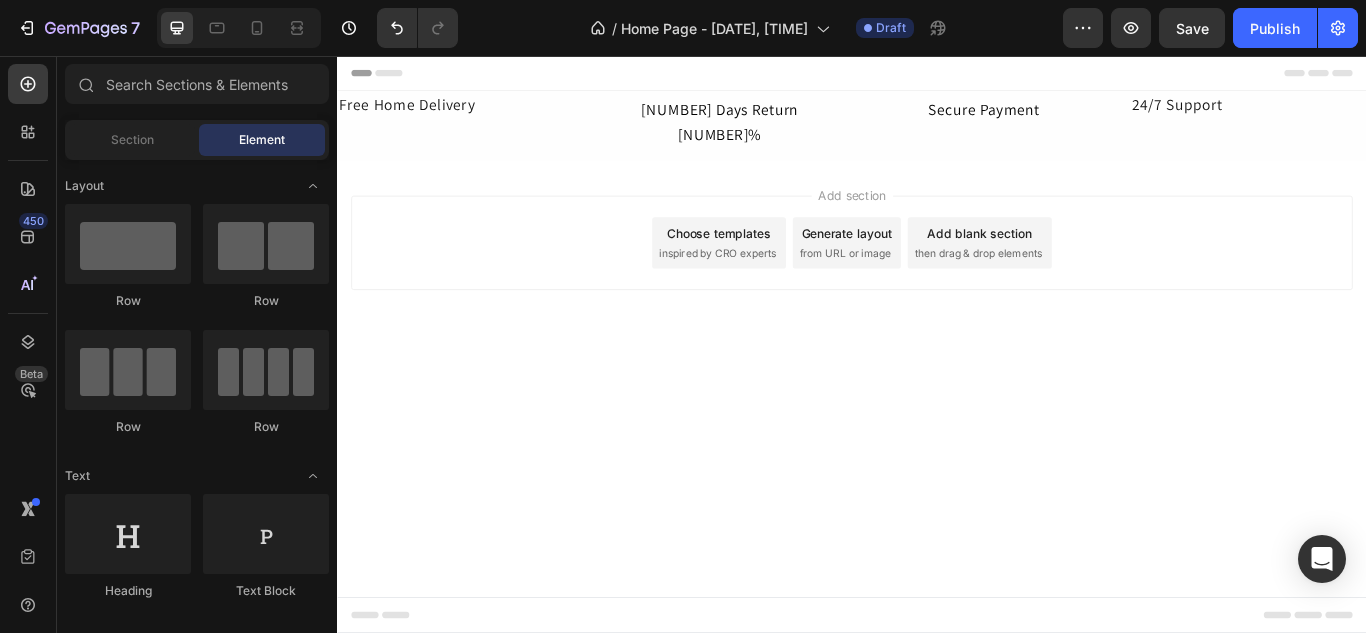 click on "Add section Choose templates inspired by CRO experts Generate layout from URL or image Add blank section then drag & drop elements" at bounding box center (937, 302) 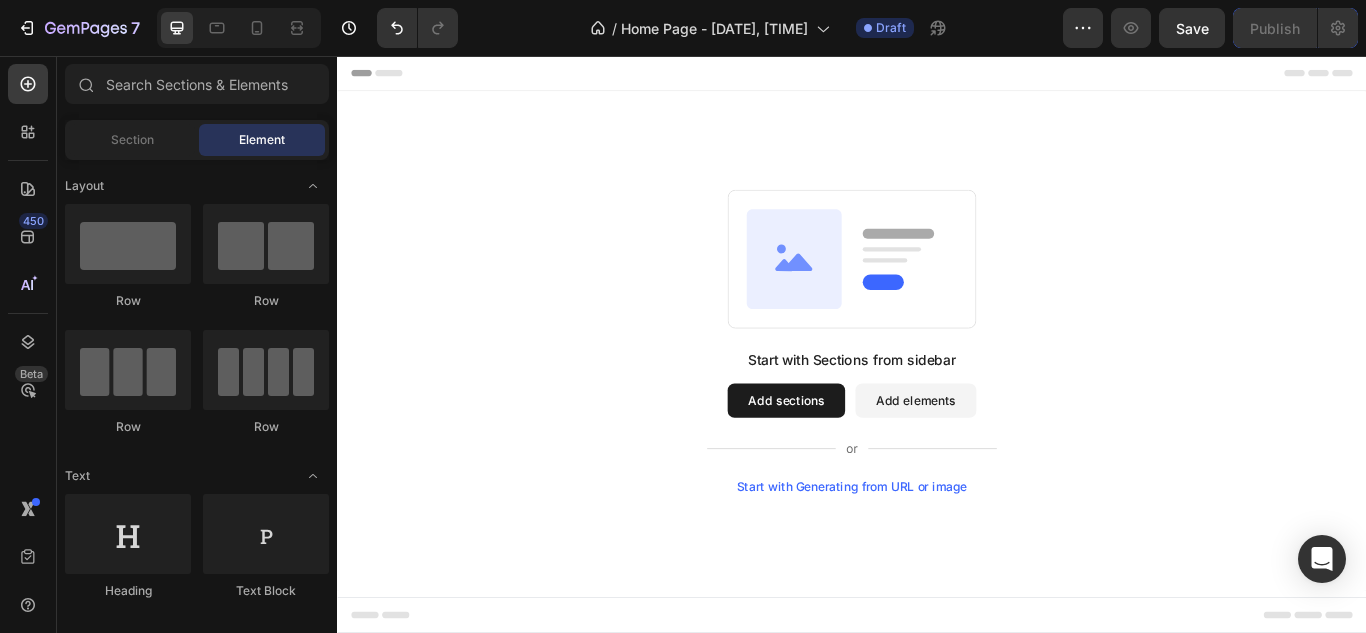 click on "Start with Sections from sidebar Add sections Add elements Start with Generating from URL or image" at bounding box center (937, 388) 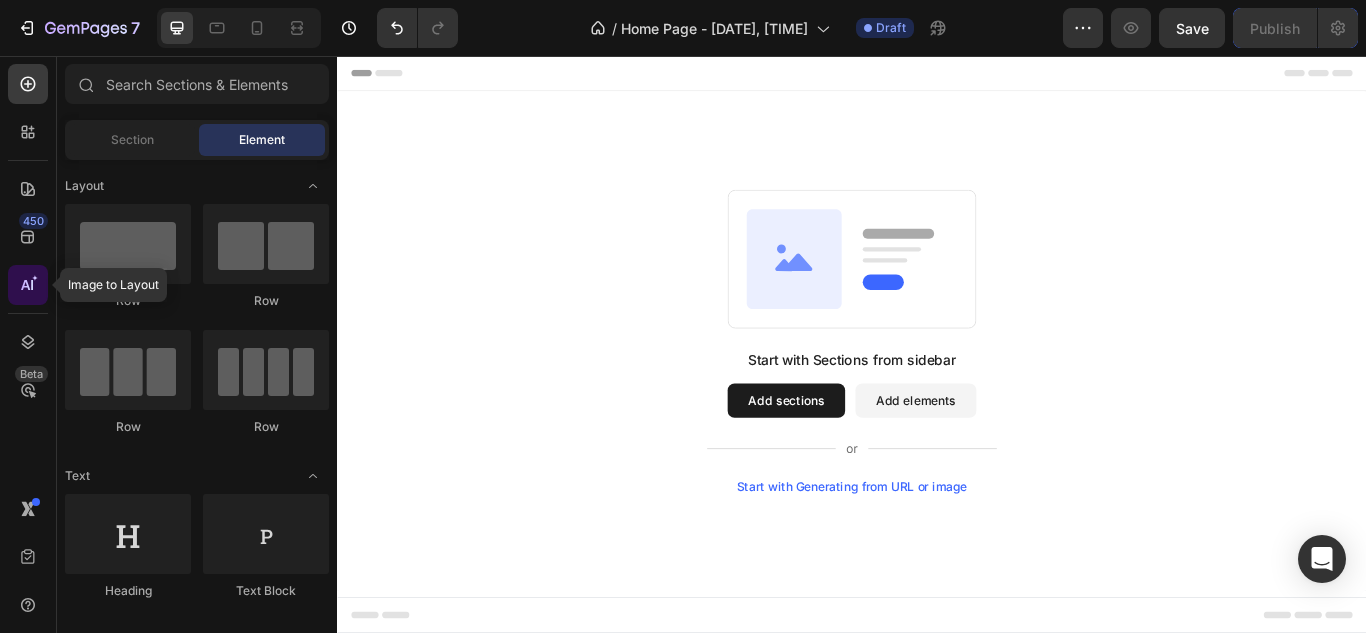 click 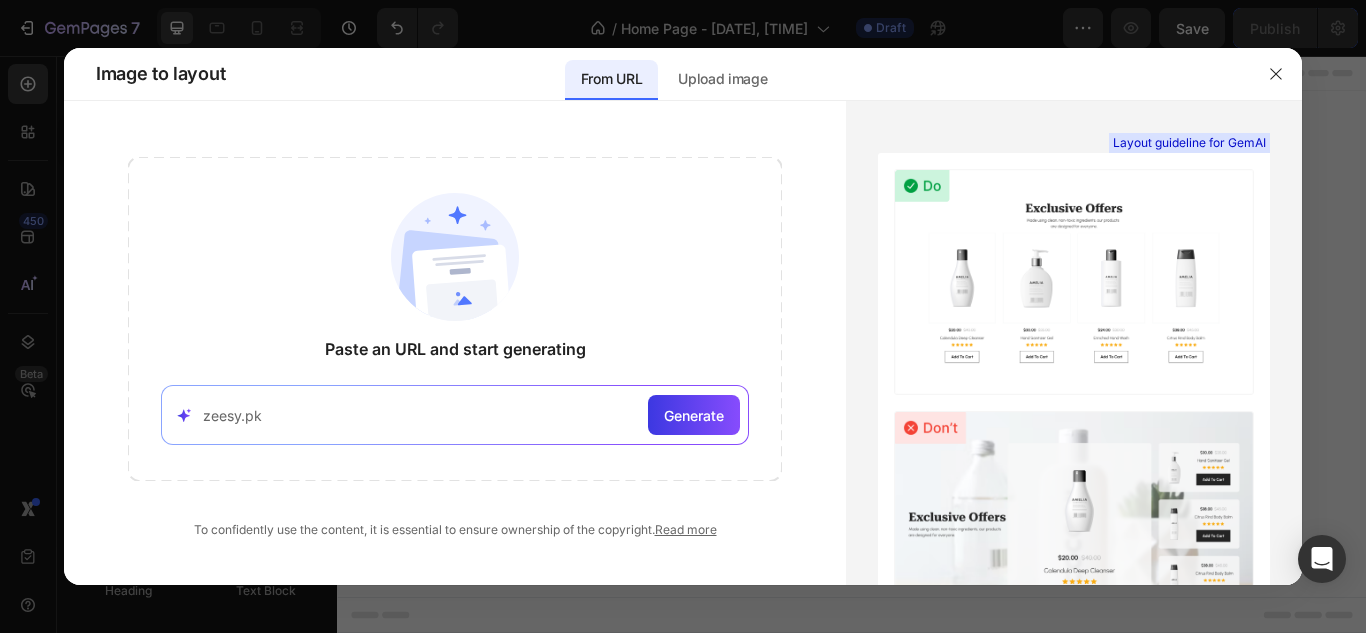 type on "zeesy.pk" 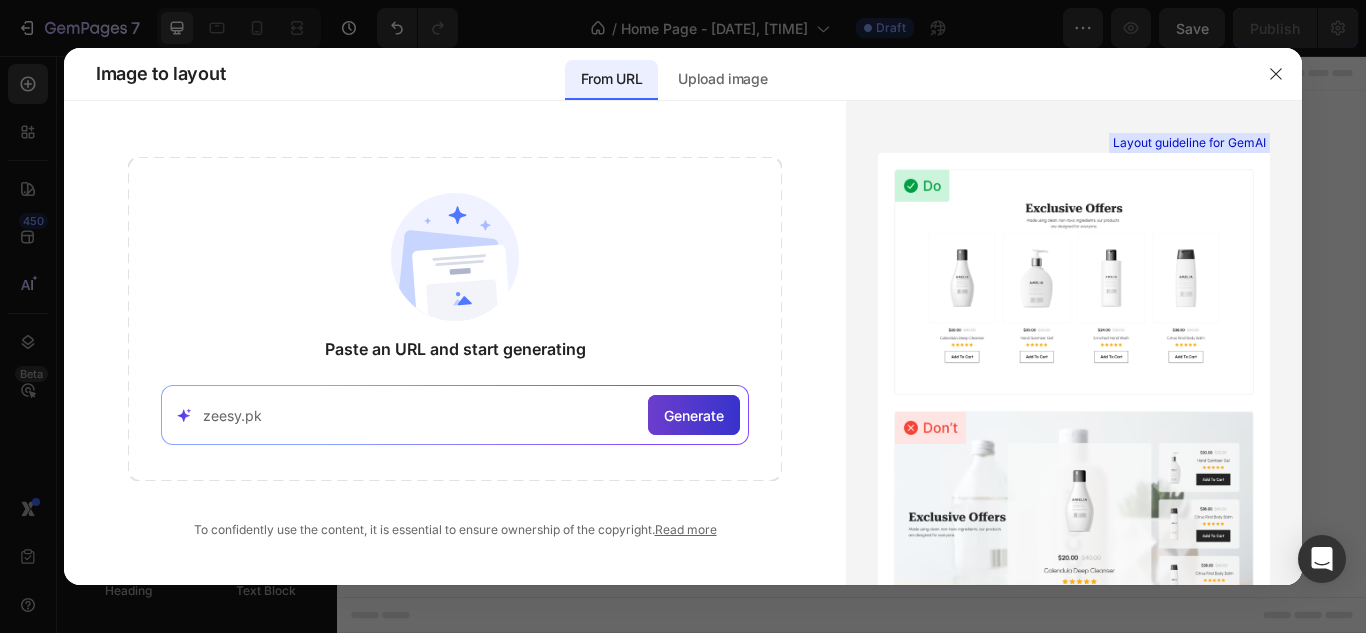 click on "Generate" at bounding box center [694, 415] 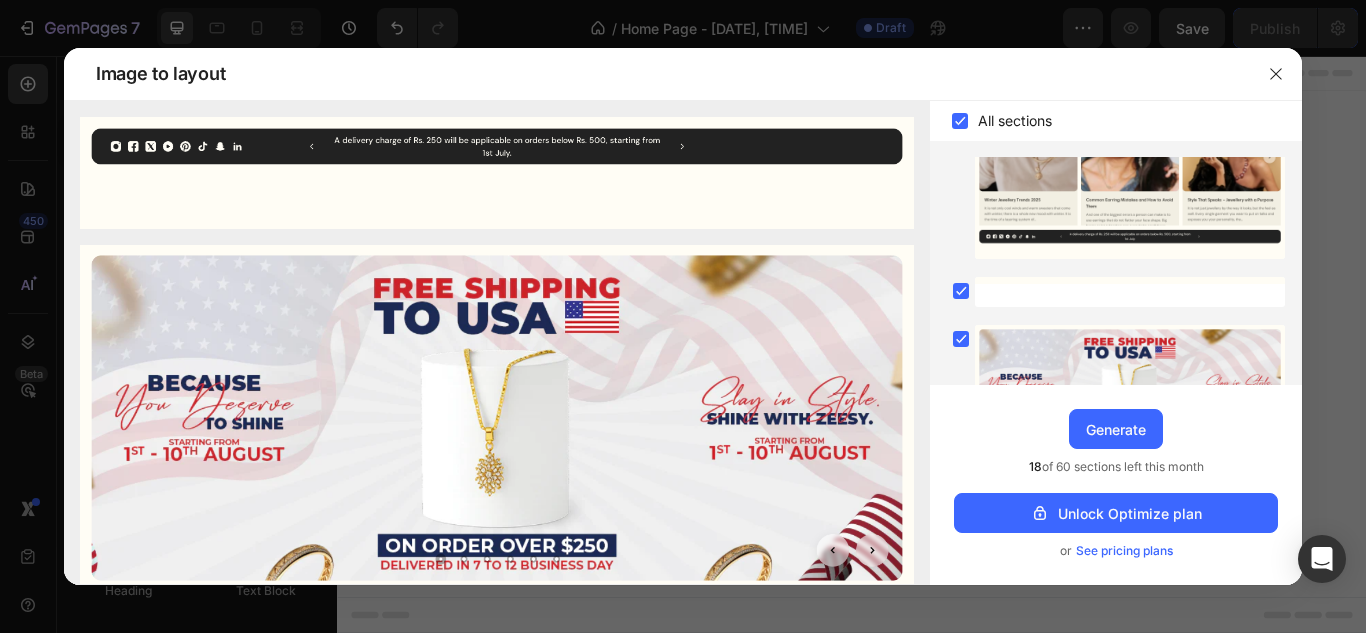 scroll, scrollTop: 2032, scrollLeft: 0, axis: vertical 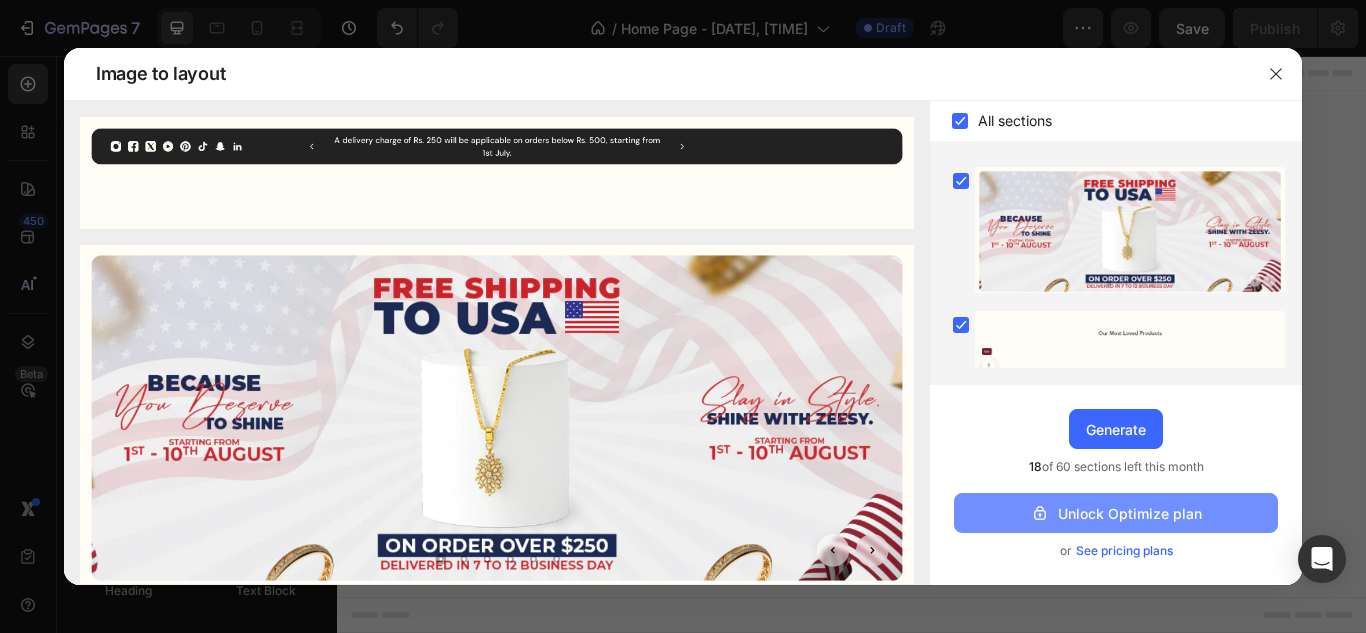 click 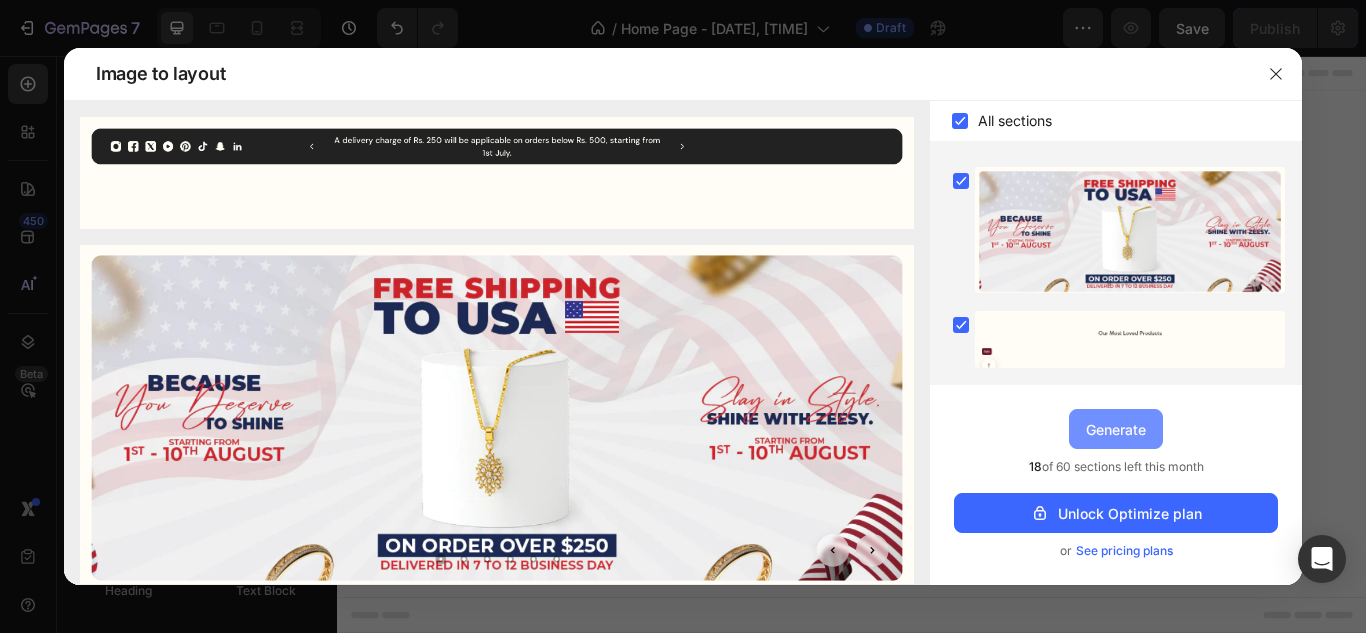 click on "Generate" at bounding box center [1116, 429] 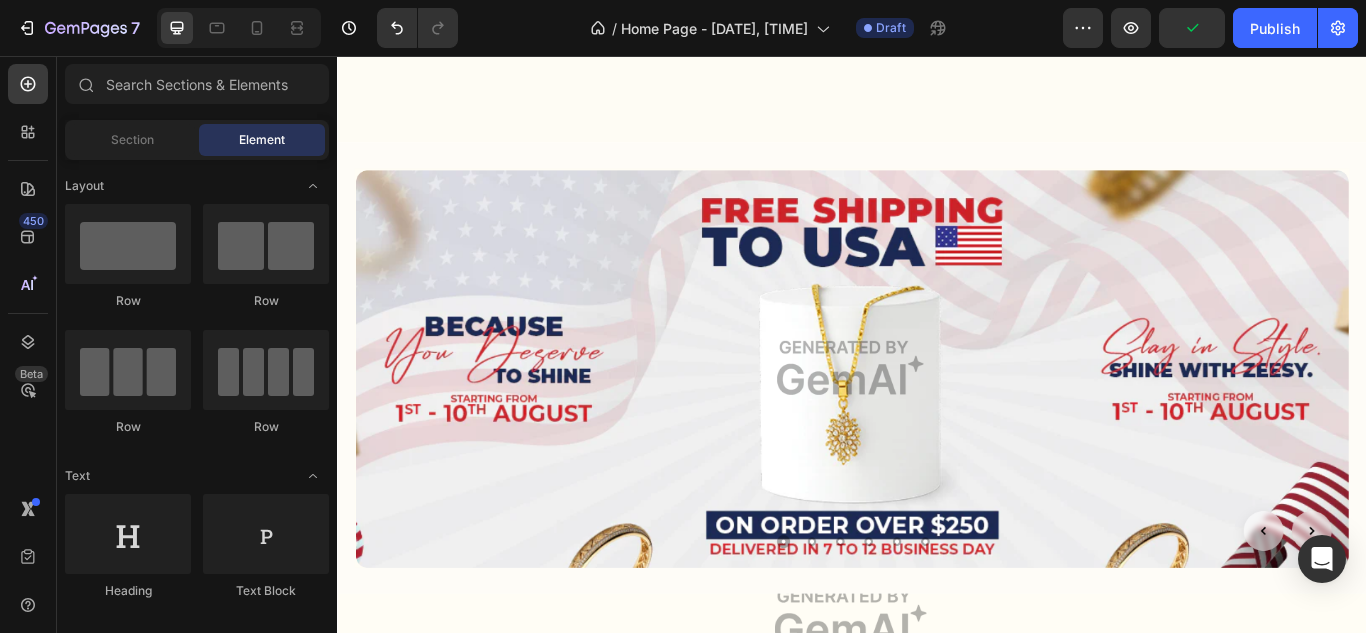 scroll, scrollTop: 0, scrollLeft: 0, axis: both 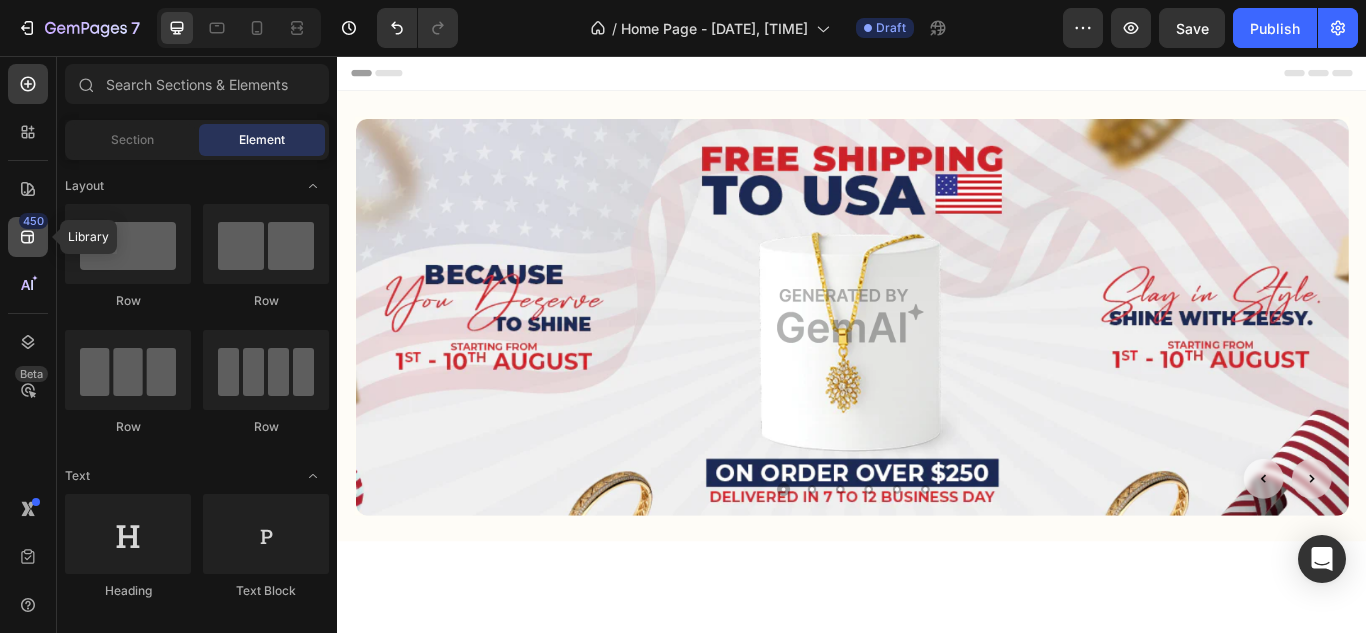 click on "450" at bounding box center [33, 221] 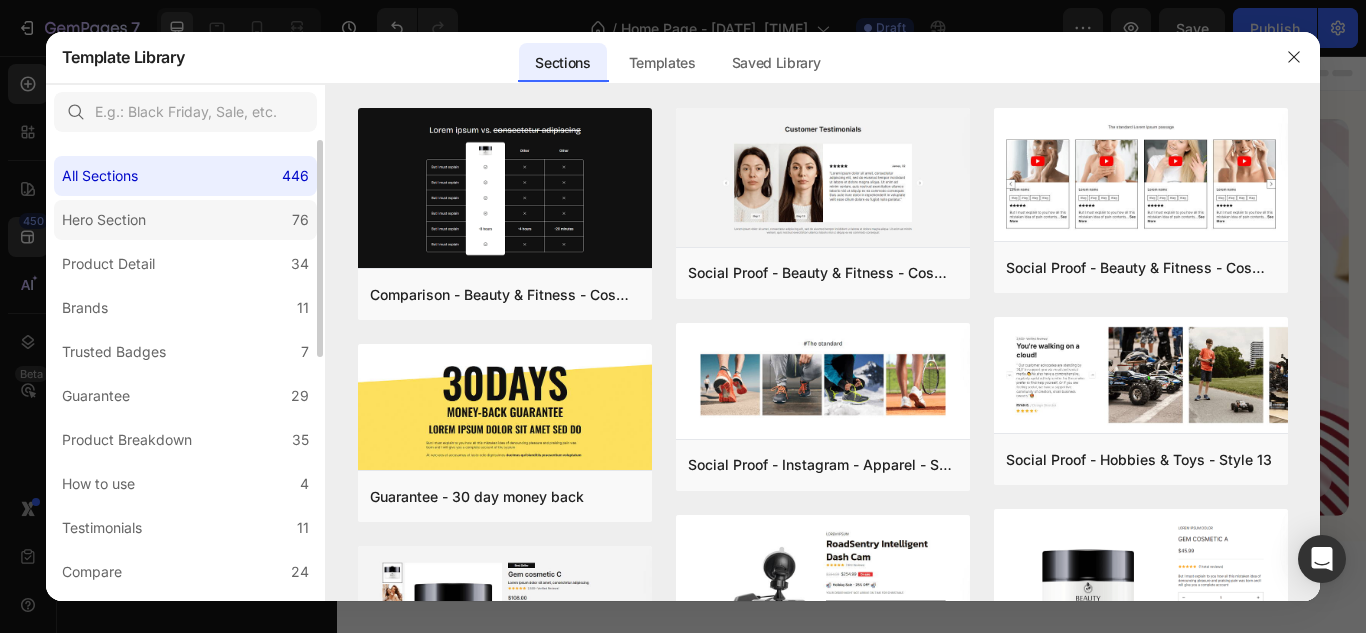 click on "Hero Section" at bounding box center (104, 220) 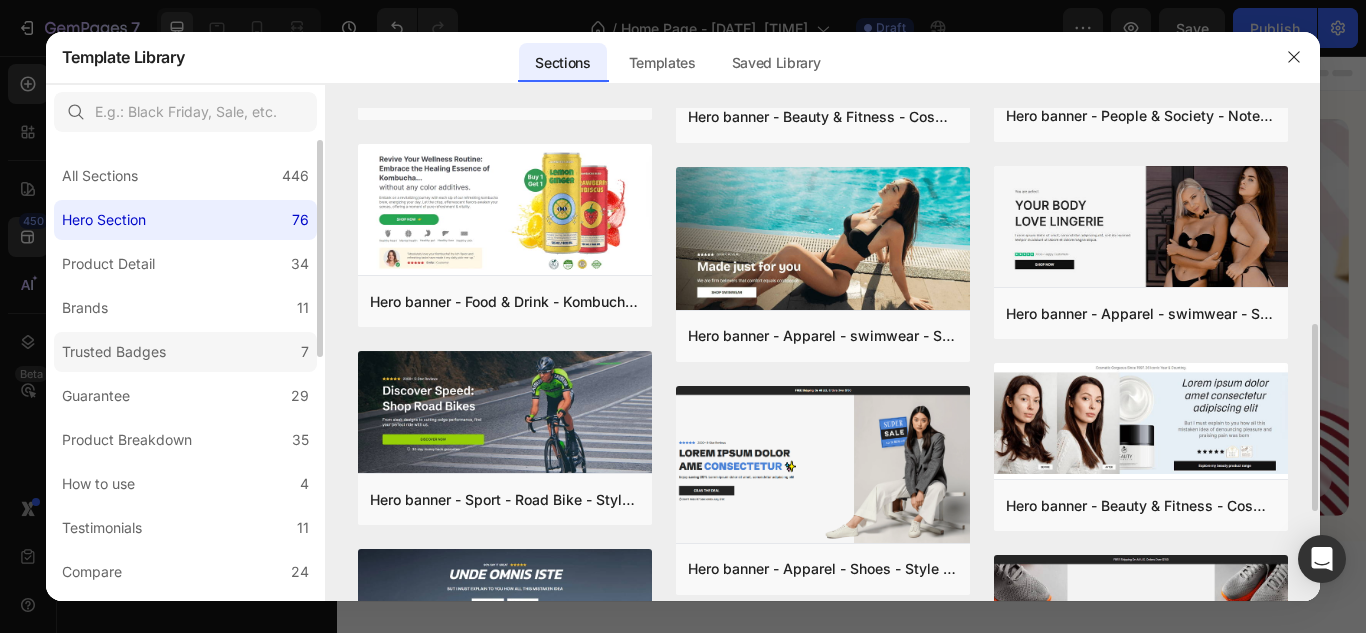 scroll, scrollTop: 574, scrollLeft: 0, axis: vertical 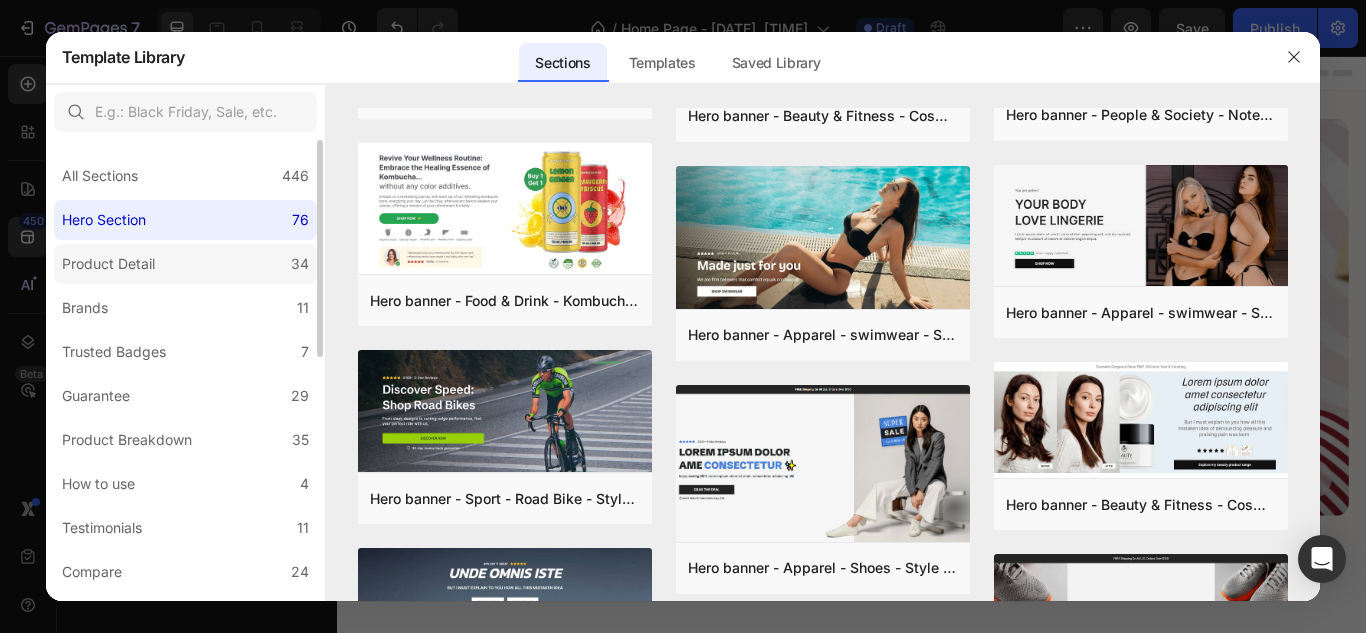 click on "Product Detail 34" 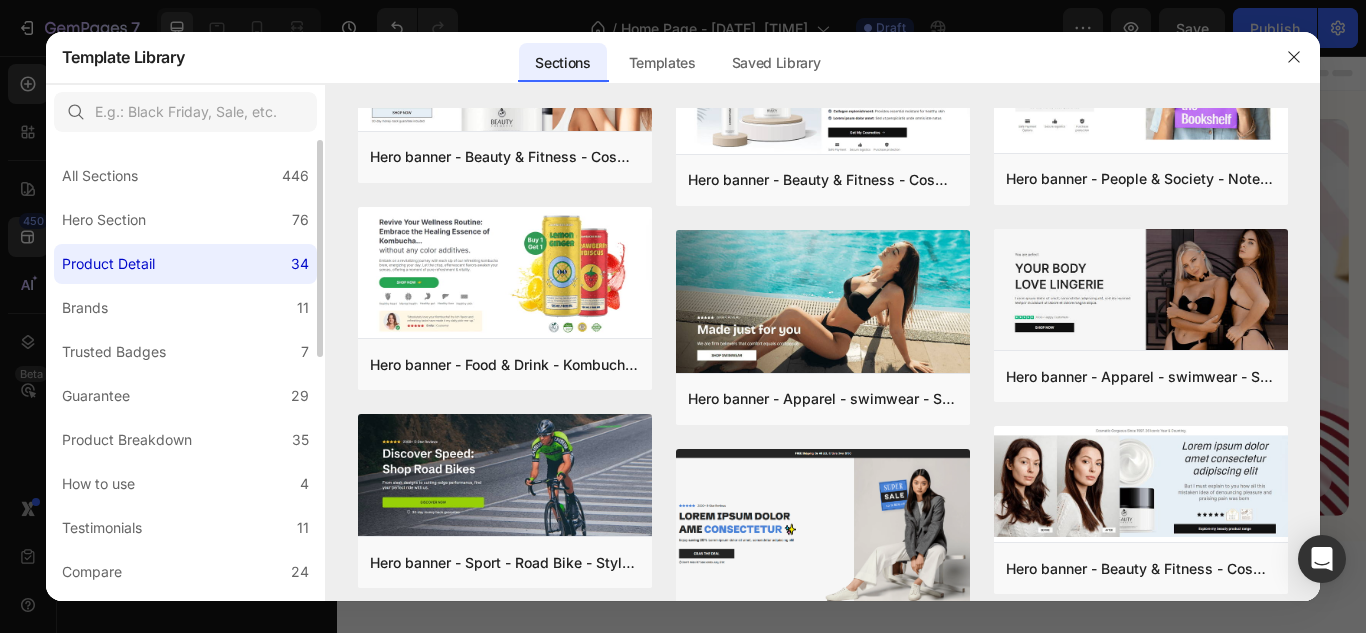 scroll, scrollTop: 0, scrollLeft: 0, axis: both 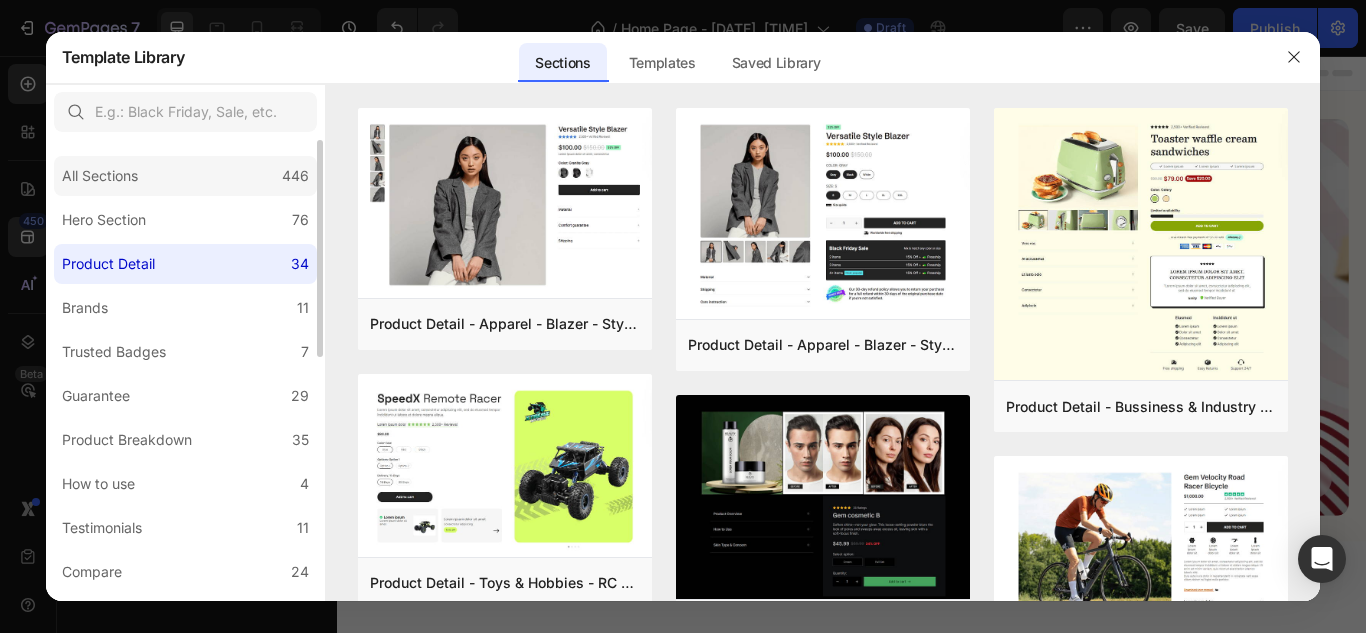 click on "All Sections" at bounding box center (100, 176) 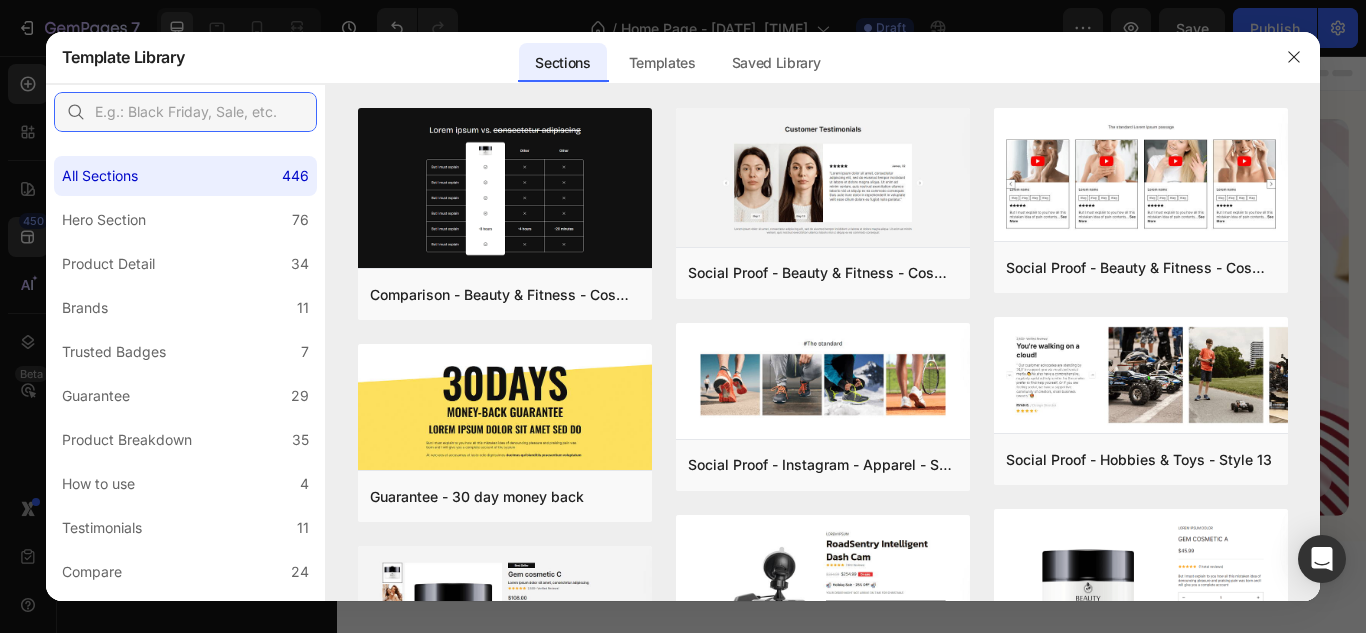 click at bounding box center [185, 112] 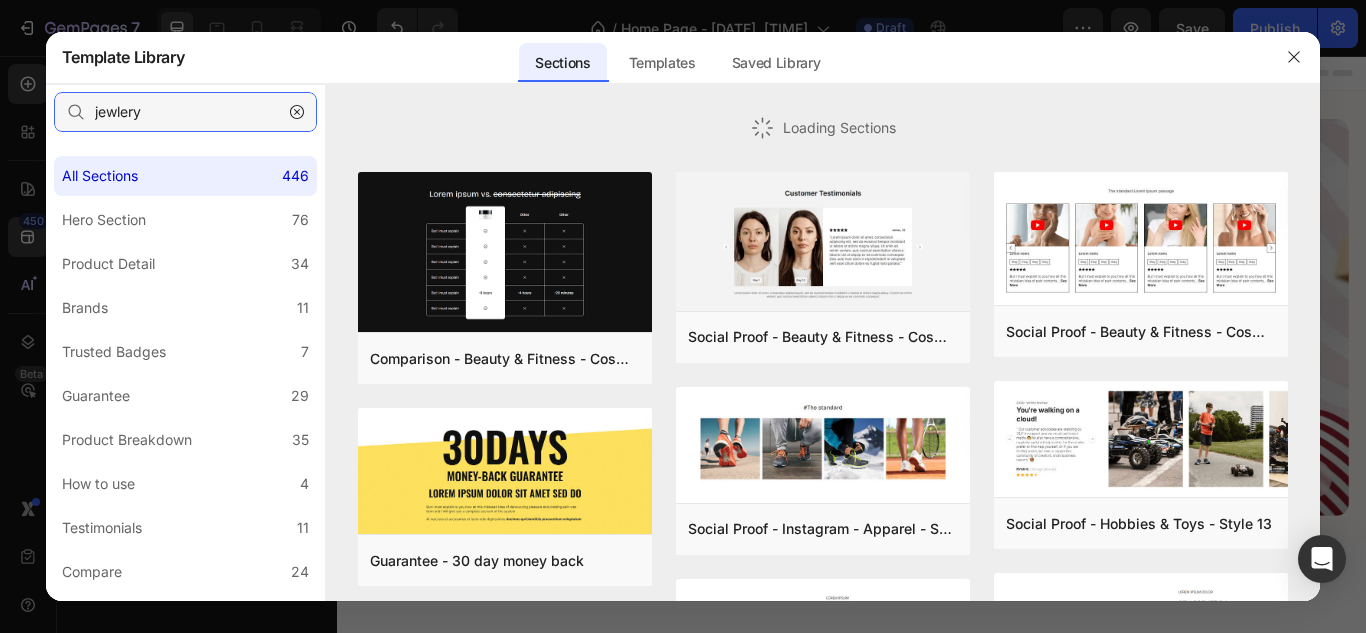 type on "jewlery" 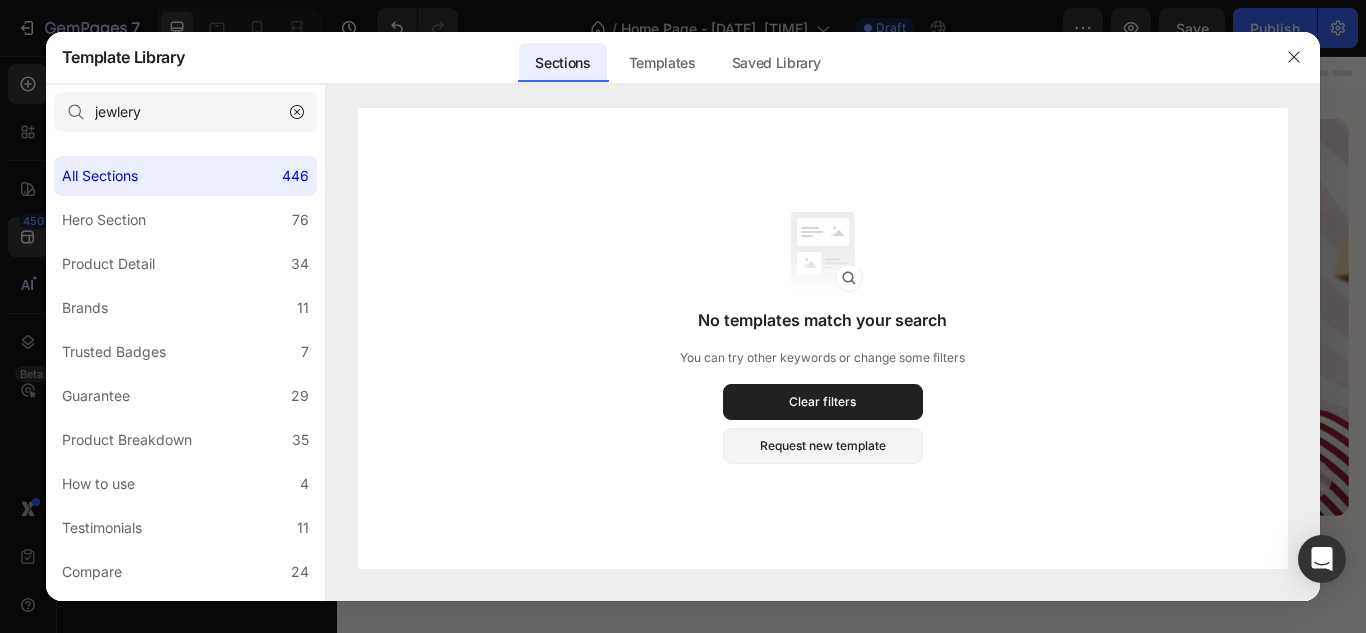 click 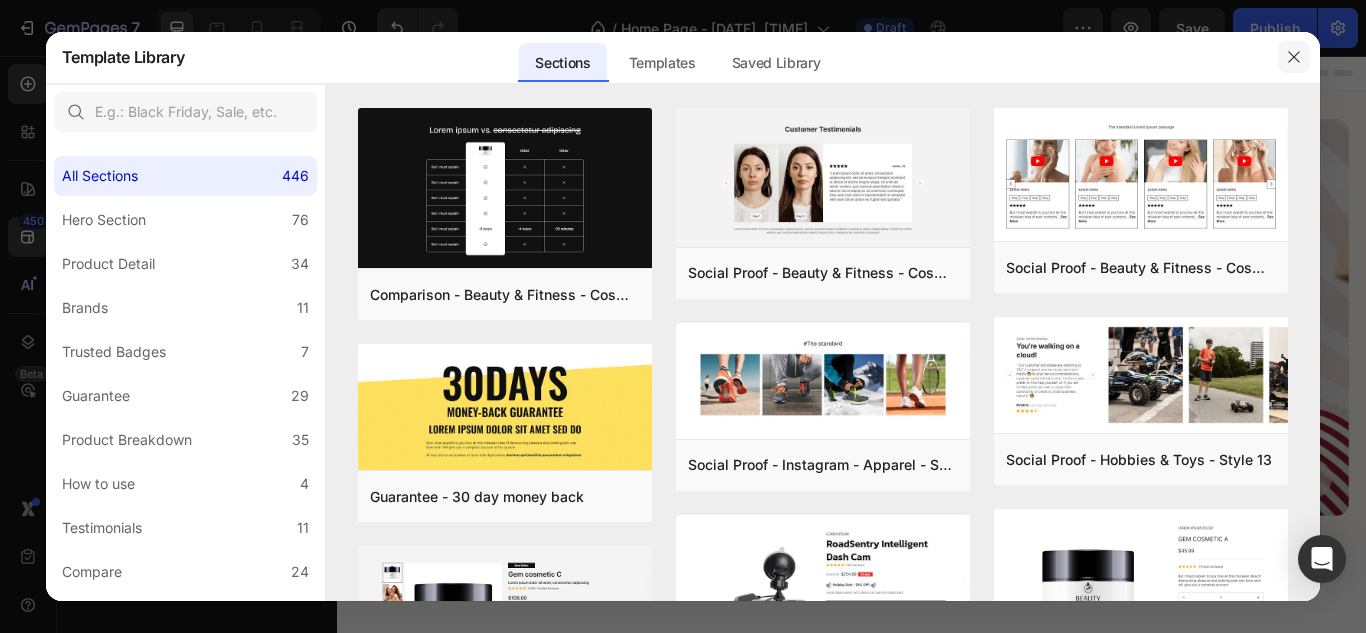 click at bounding box center [1294, 57] 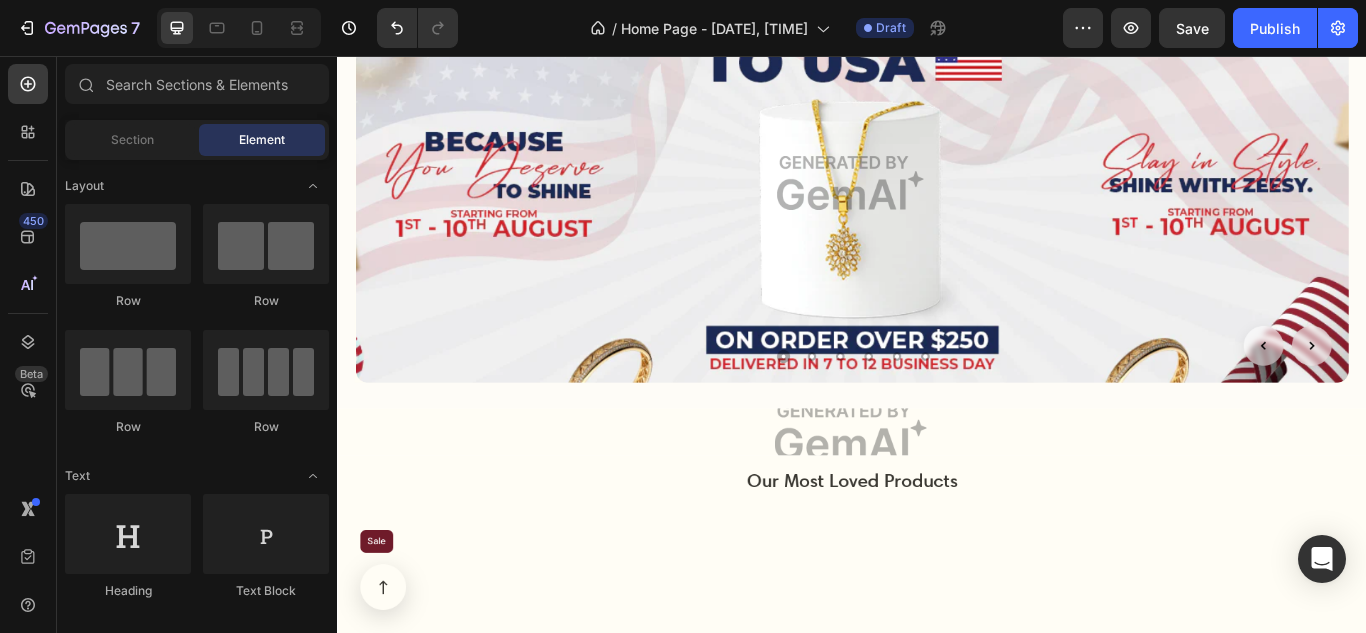scroll, scrollTop: 0, scrollLeft: 0, axis: both 